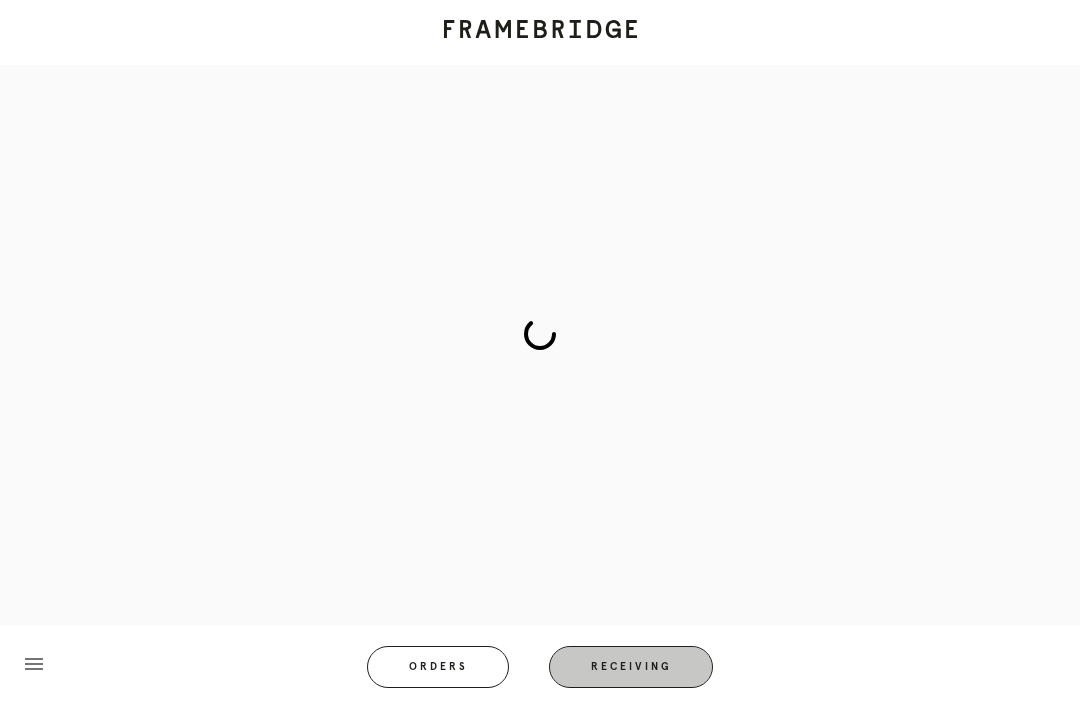 scroll, scrollTop: 83, scrollLeft: 0, axis: vertical 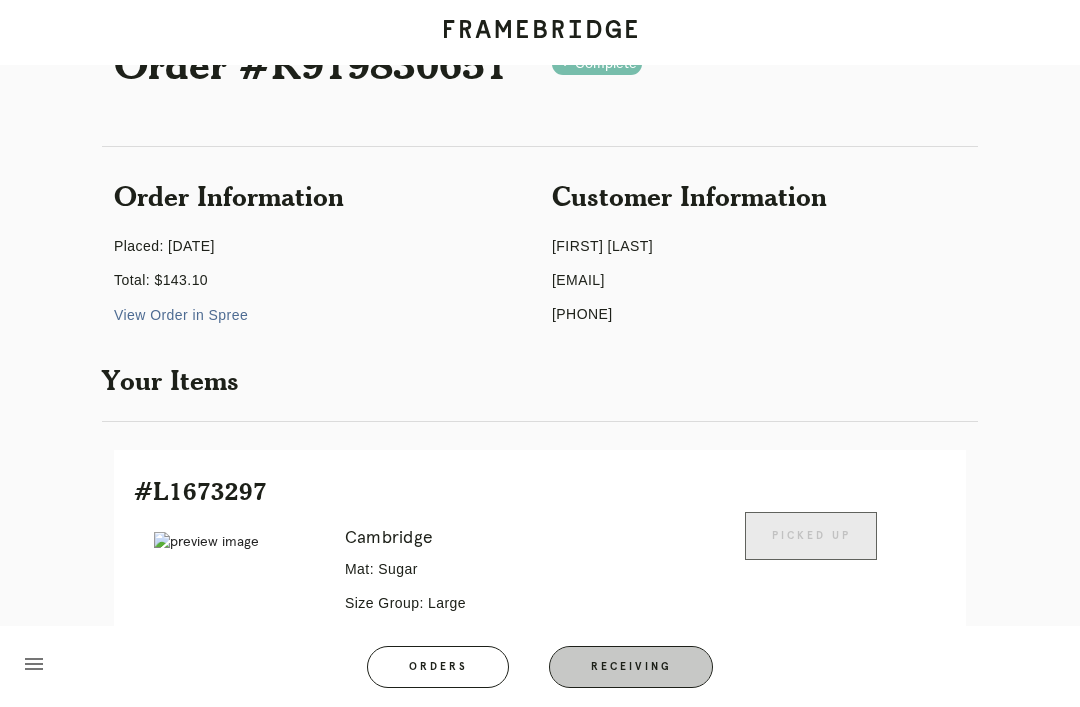 click on "Receiving" at bounding box center [631, 667] 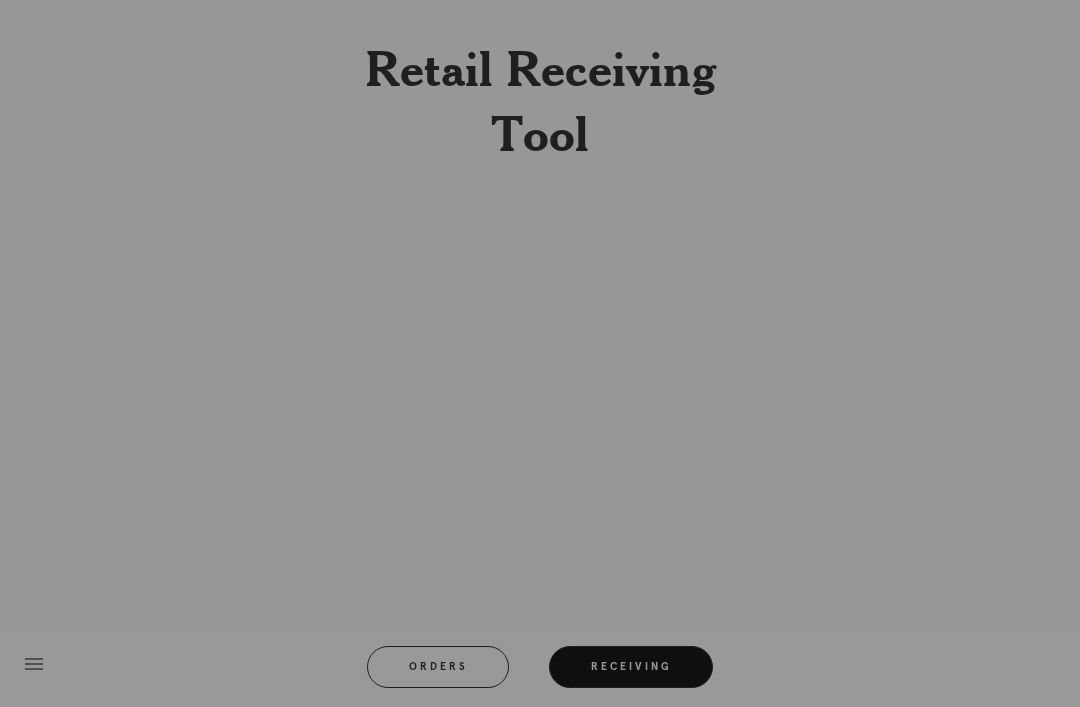 scroll, scrollTop: 64, scrollLeft: 0, axis: vertical 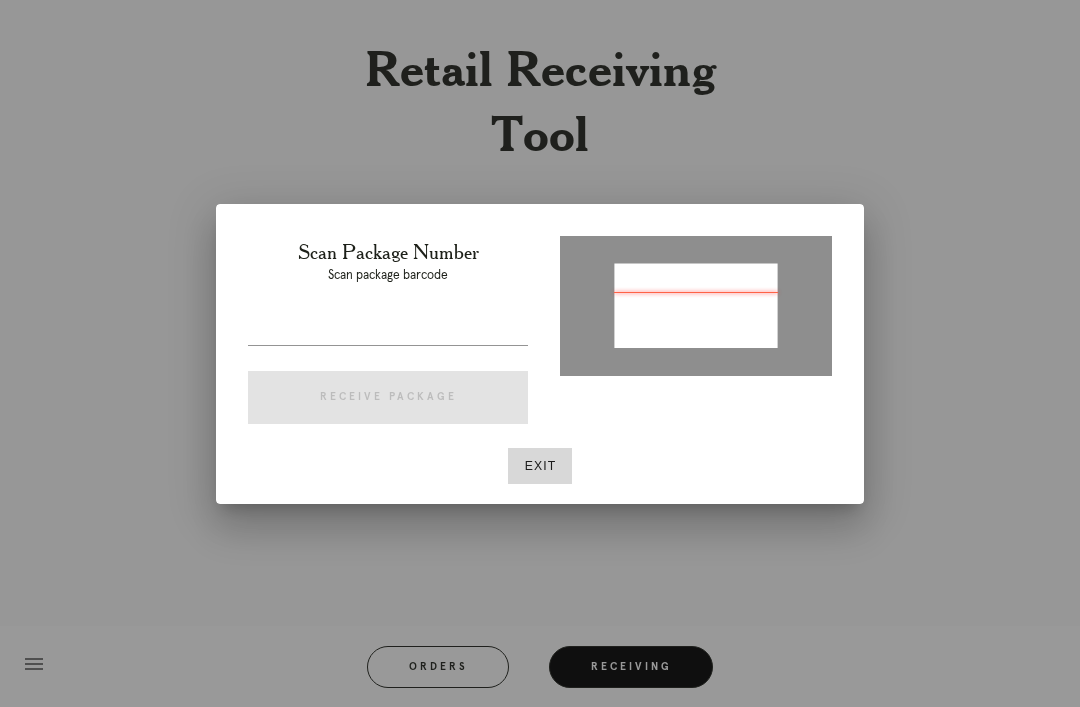type on "P524310277845539" 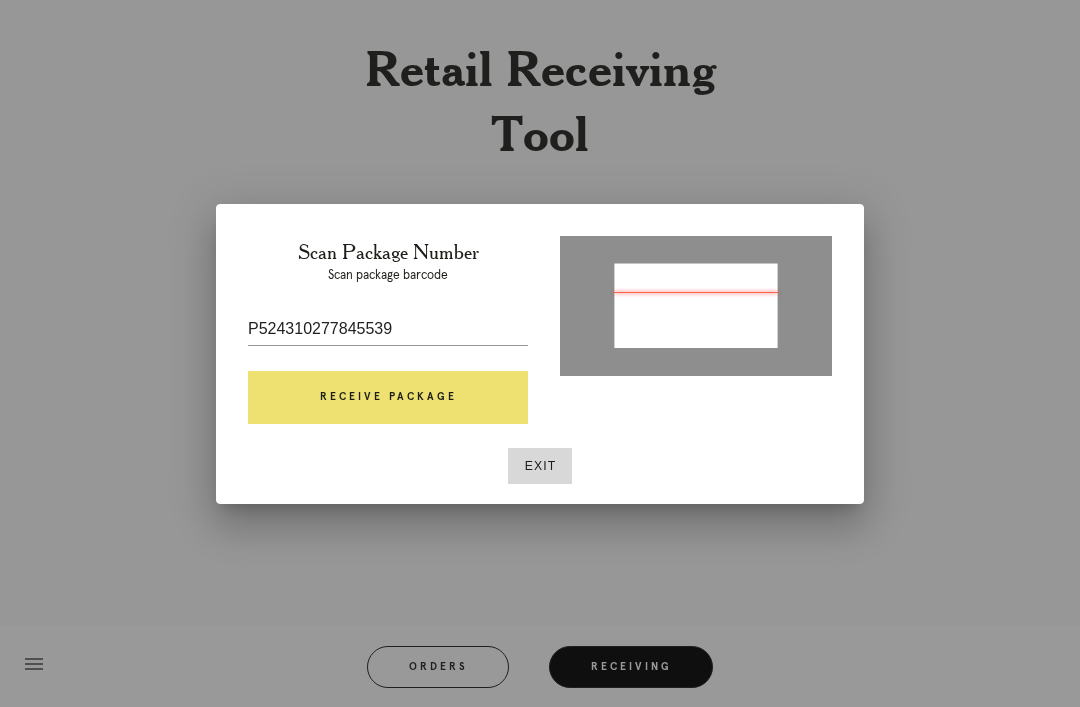 click on "Receive Package" at bounding box center (388, 398) 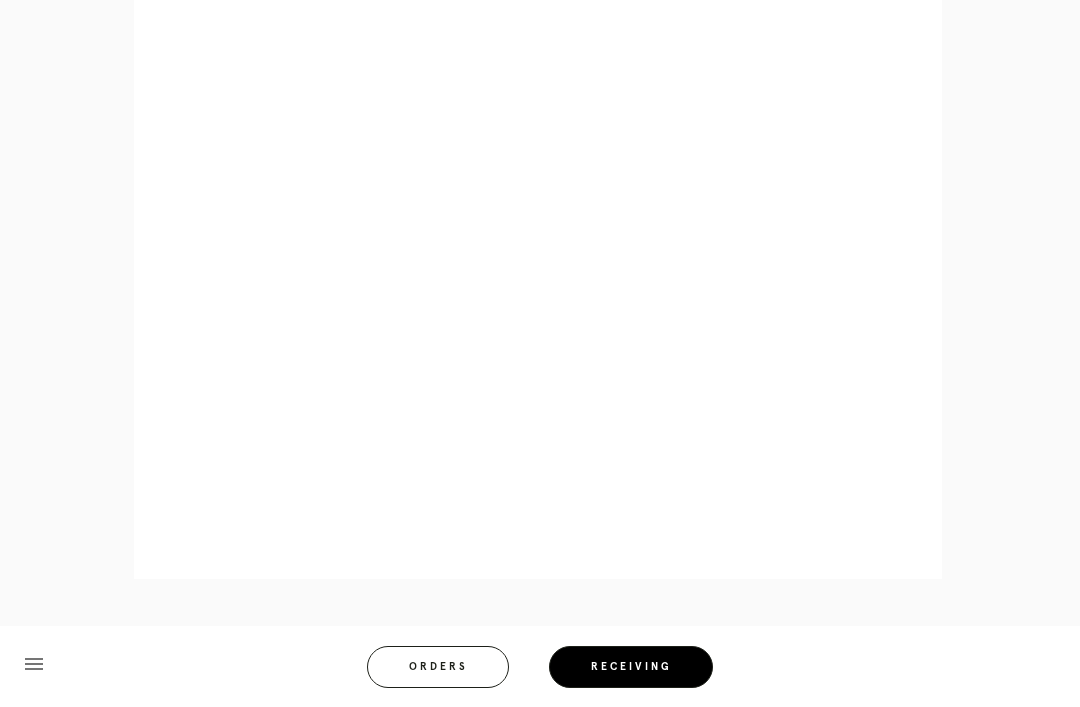 scroll, scrollTop: 1050, scrollLeft: 0, axis: vertical 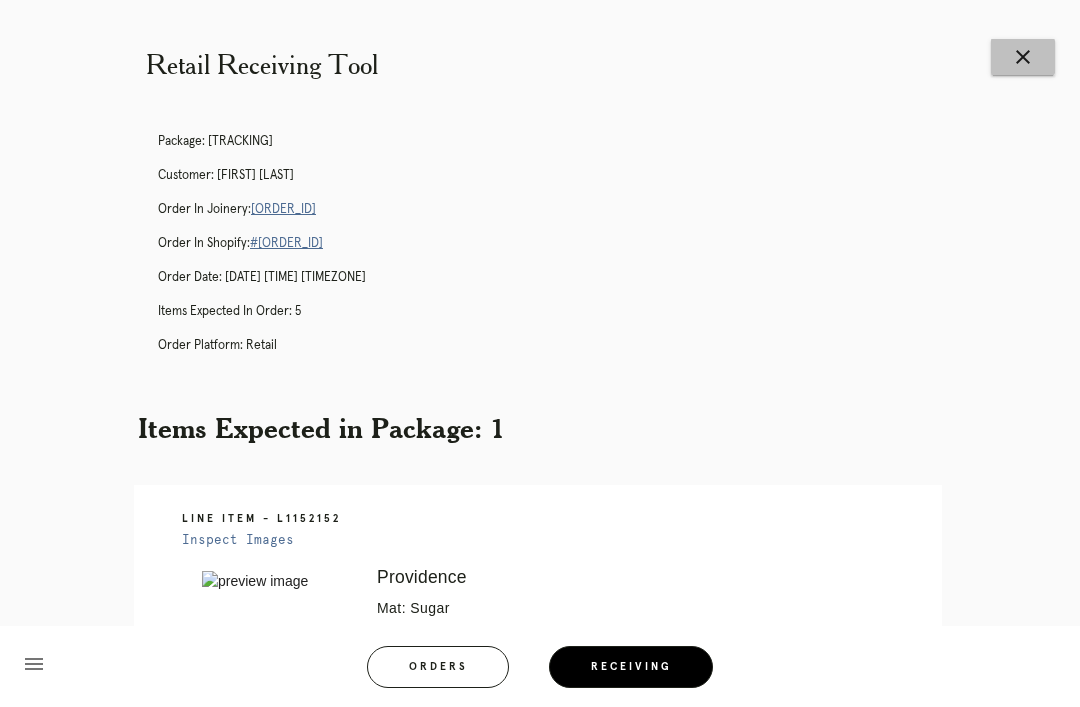 click on "close" at bounding box center [1023, 57] 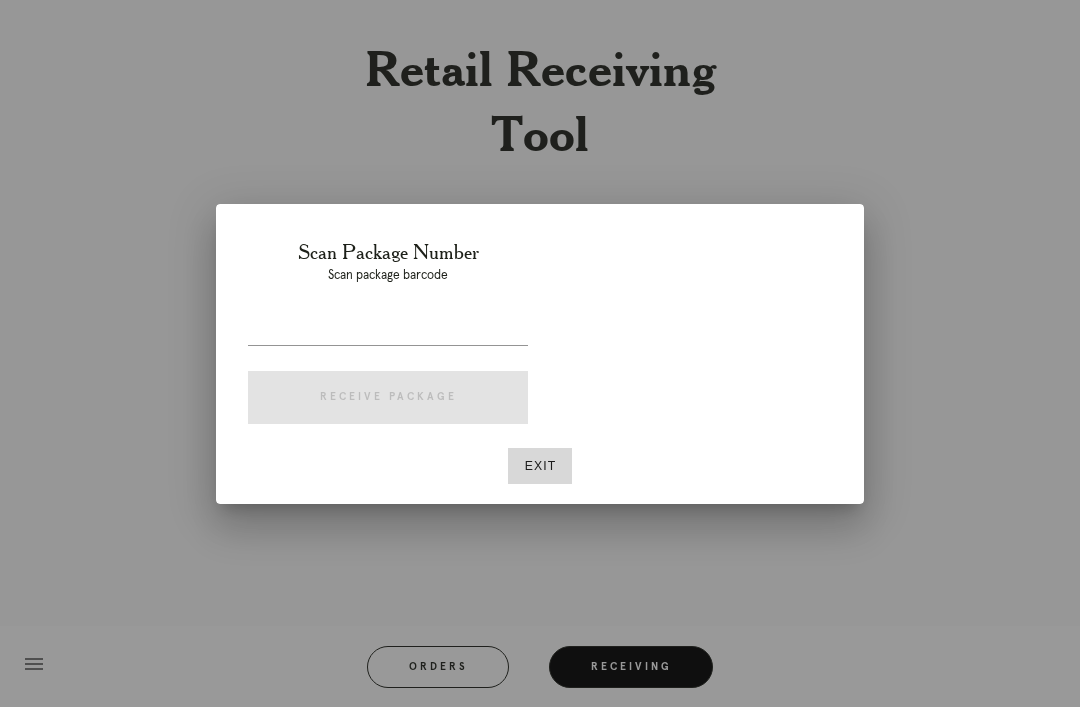 scroll, scrollTop: 0, scrollLeft: 0, axis: both 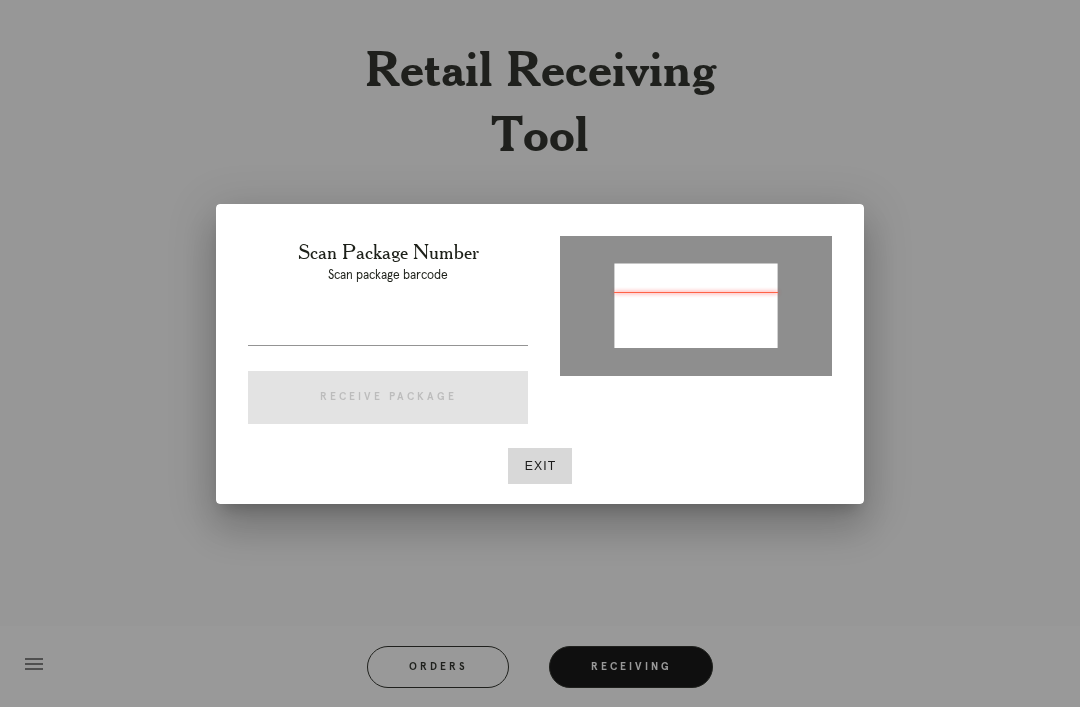 type on "P715242000618389" 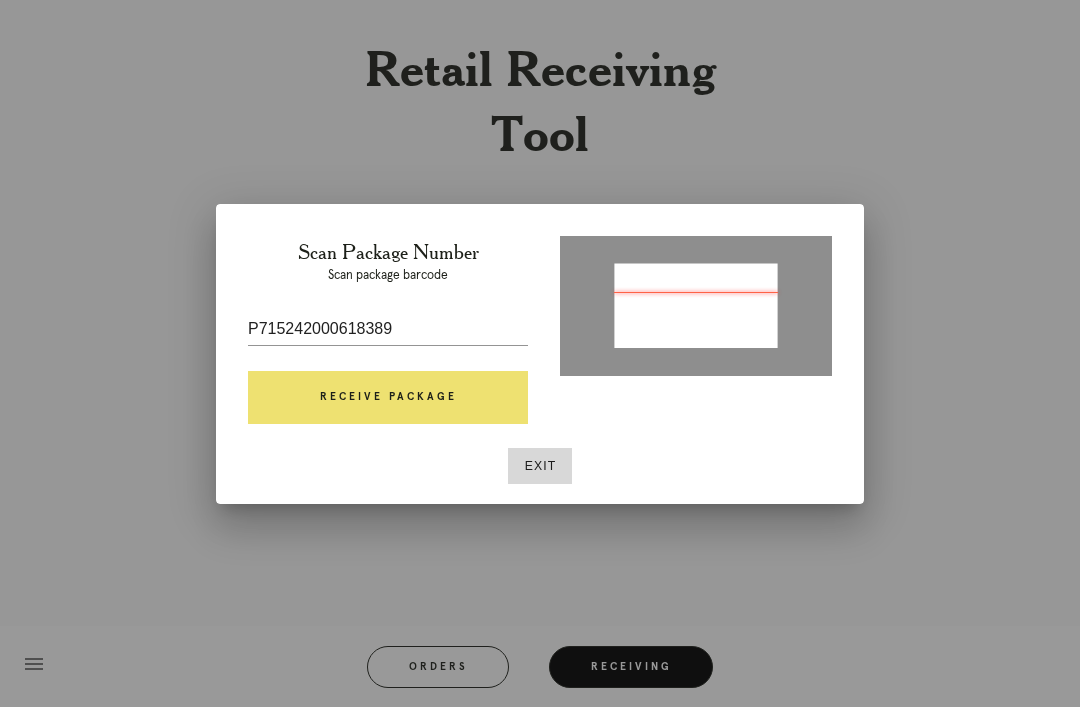 click on "Receive Package" at bounding box center [388, 398] 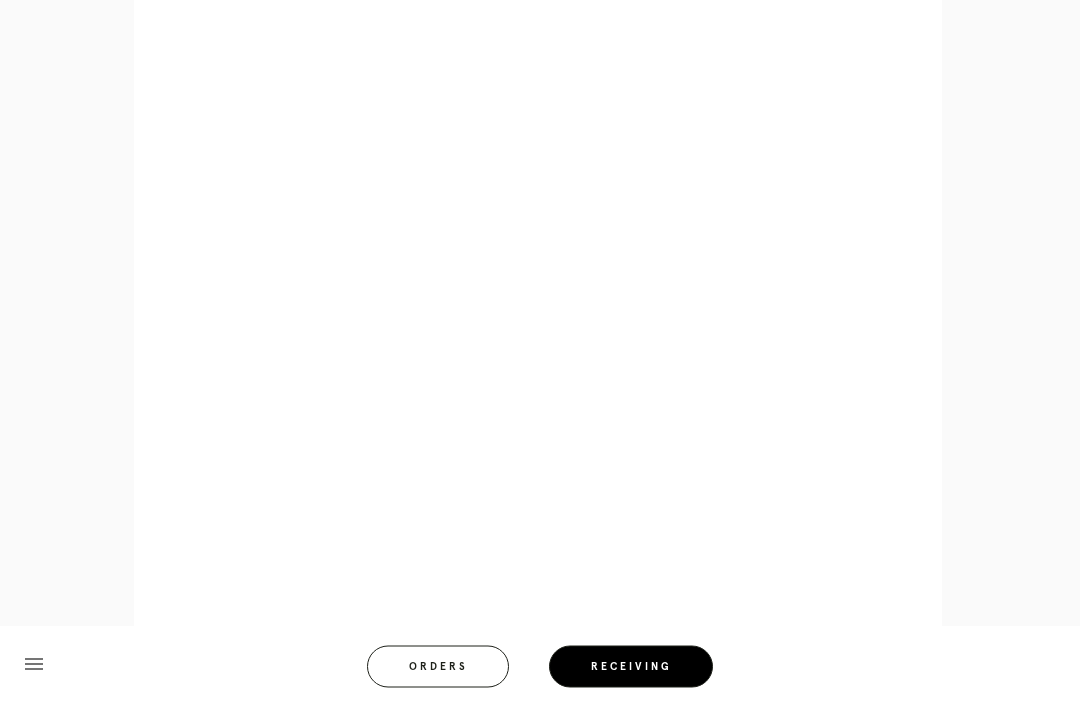 scroll, scrollTop: 1032, scrollLeft: 0, axis: vertical 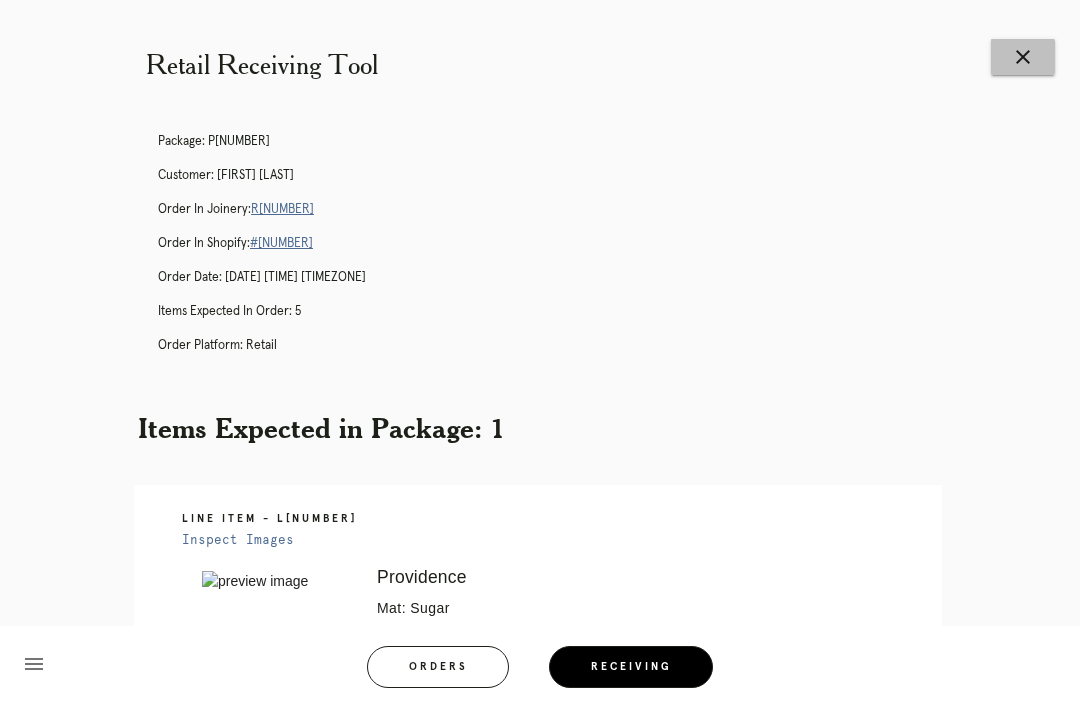 click on "close" at bounding box center [1023, 57] 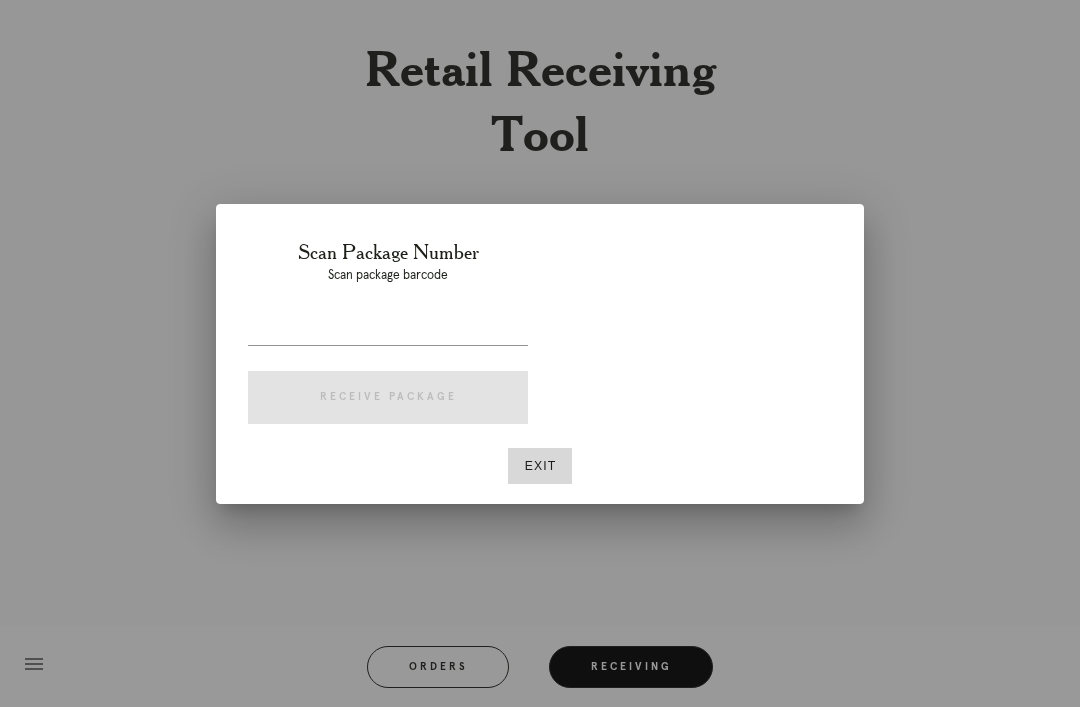 scroll, scrollTop: 0, scrollLeft: 0, axis: both 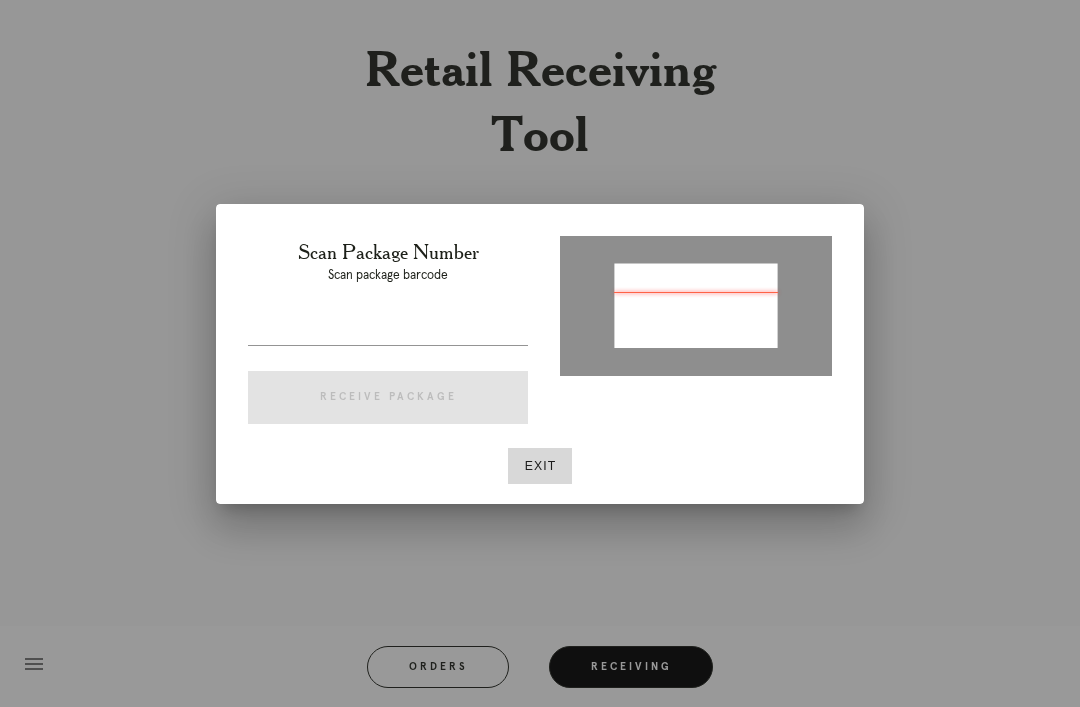 type on "P524310277845539" 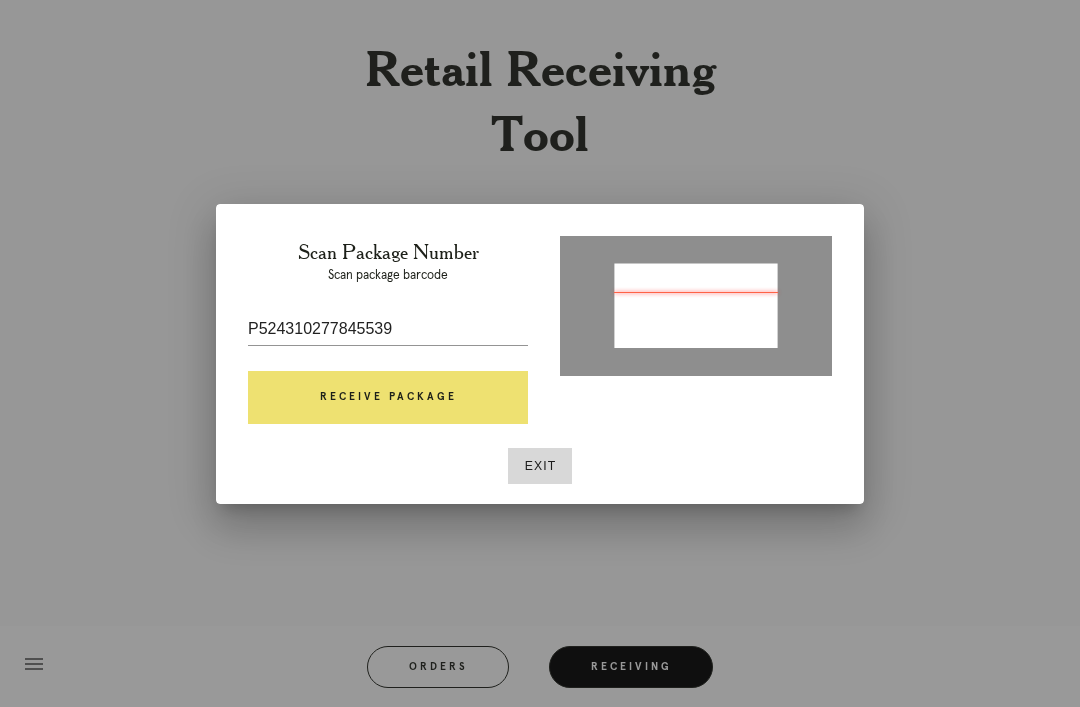 click on "Receive Package" at bounding box center [388, 398] 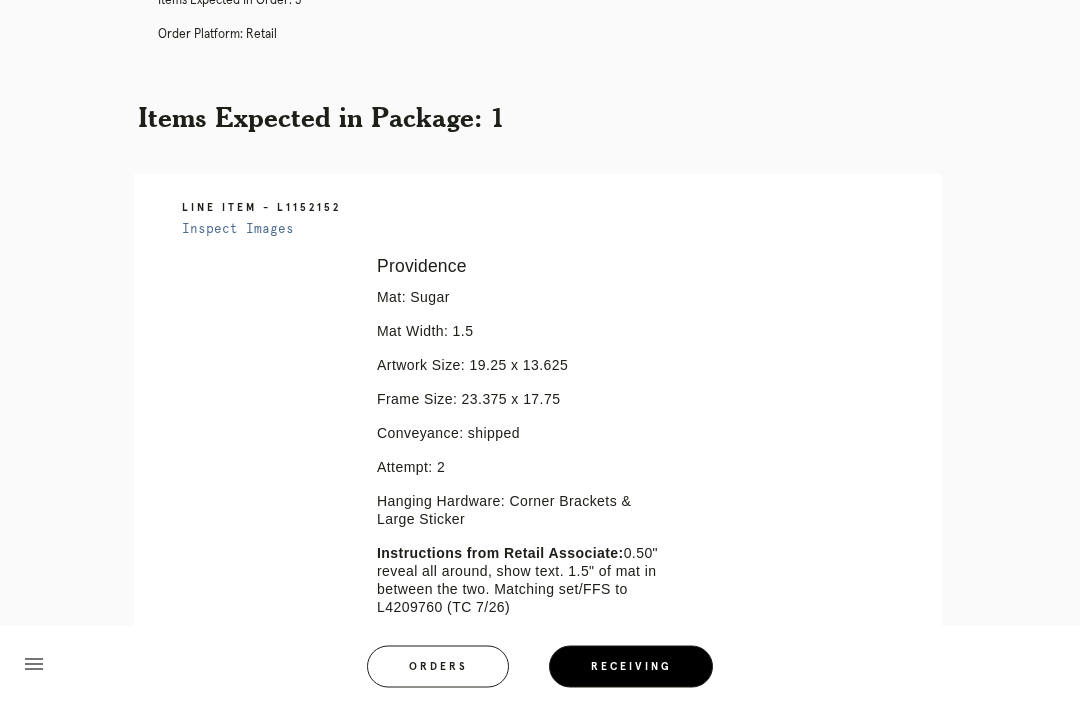 scroll, scrollTop: 315, scrollLeft: 0, axis: vertical 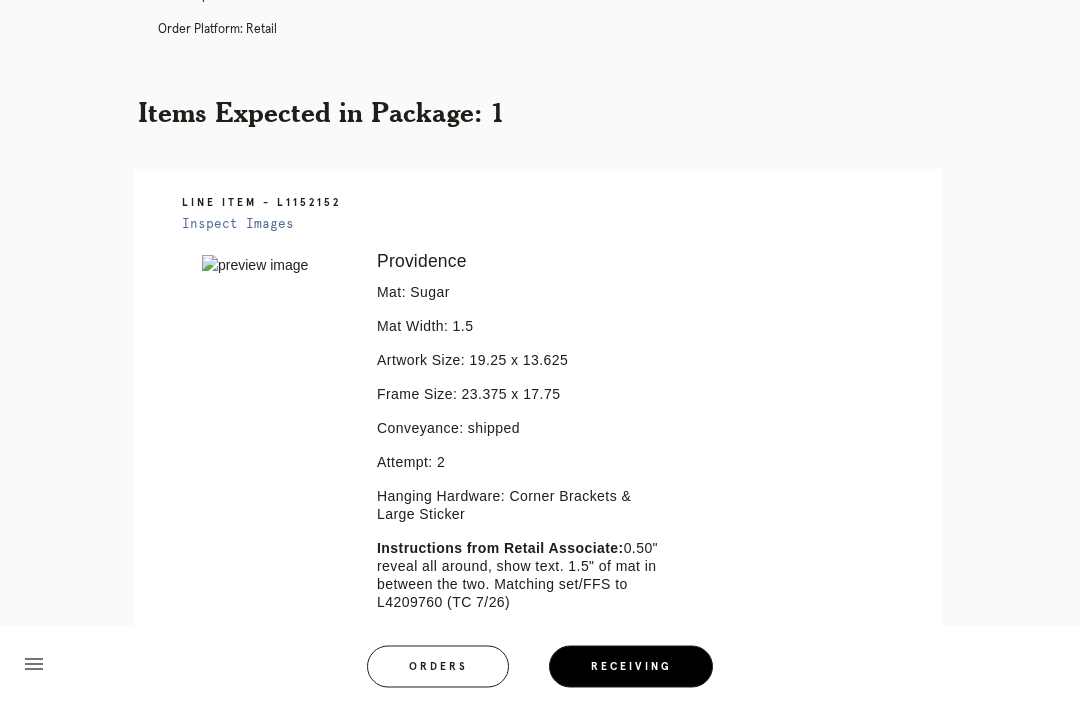 click on "Retail Receiving Tool   close   Package: P524310277845539   Customer: Aaron Cooper
Order in Joinery:
R750683281
Order in Shopify:
#M761740289
Order Date:
07/26/2025  3:36 PM EDT
Items Expected in Order: 5   Order Platform: retail     Items Expected in Package:  1
Line Item - L1152152
Inspect Images
Error retreiving frame spec #9812126
Providence
Mat: Sugar
Mat Width: 1.5
Artwork Size:
19.25
x
13.625
Frame Size:
23.375
x
17.75
Conveyance: shipped
Attempt: 2
Hanging Hardware: Corner Brackets & Large Sticker
Instructions from Retail Associate:
0.50" reveal all around, show text. 1.5" of mat in between the two. Matching set/FFS to L4209760 (TC 7/26)" at bounding box center [540, 327] 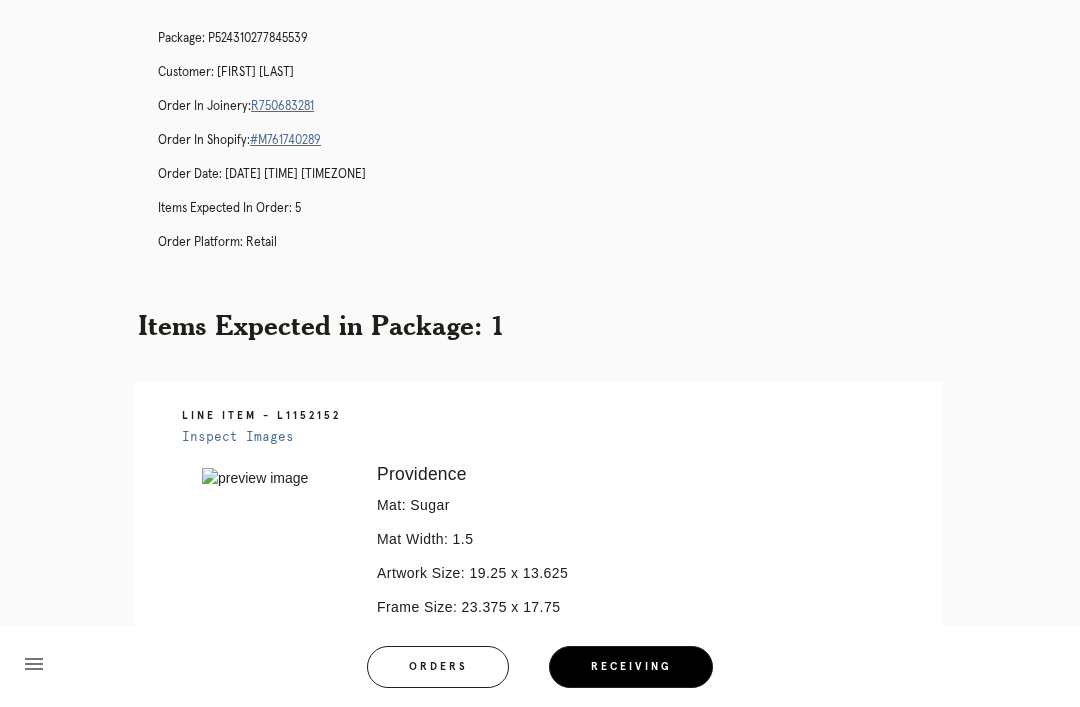 scroll, scrollTop: 0, scrollLeft: 0, axis: both 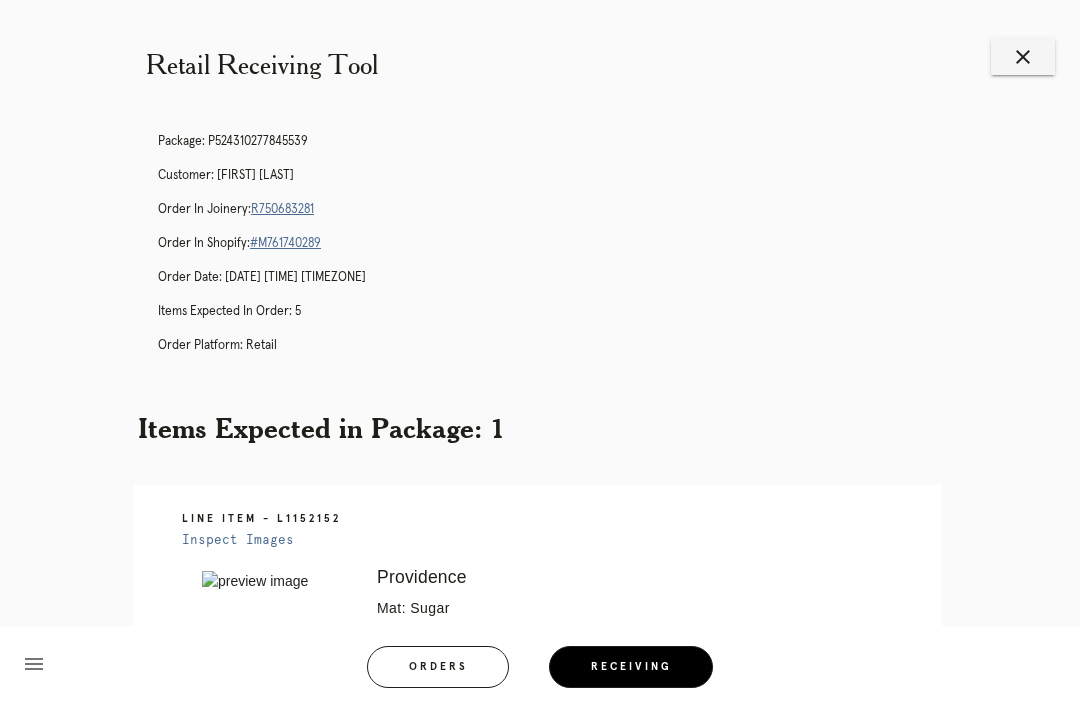 click on "Retail Receiving Tool   close   Package: P524310277845539   Customer: Aaron Cooper
Order in Joinery:
R750683281
Order in Shopify:
#M761740289
Order Date:
07/26/2025  3:36 PM EDT
Items Expected in Order: 5   Order Platform: retail     Items Expected in Package:  1
Line Item - L1152152
Inspect Images
Error retreiving frame spec #9812126
Providence
Mat: Sugar
Mat Width: 1.5
Artwork Size:
19.25
x
13.625
Frame Size:
23.375
x
17.75
Conveyance: shipped
Attempt: 2
Hanging Hardware: Corner Brackets & Large Sticker
Instructions from Retail Associate:
0.50" reveal all around, show text. 1.5" of mat in between the two. Matching set/FFS to L4209760 (TC 7/26)" at bounding box center (540, 642) 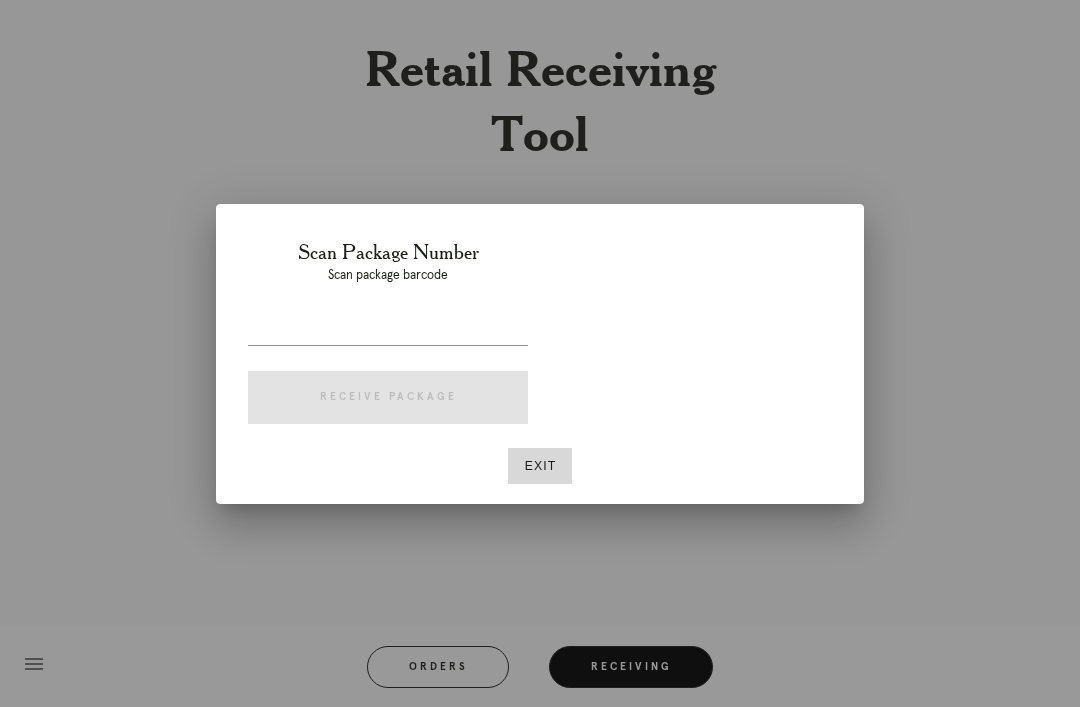 scroll, scrollTop: 0, scrollLeft: 0, axis: both 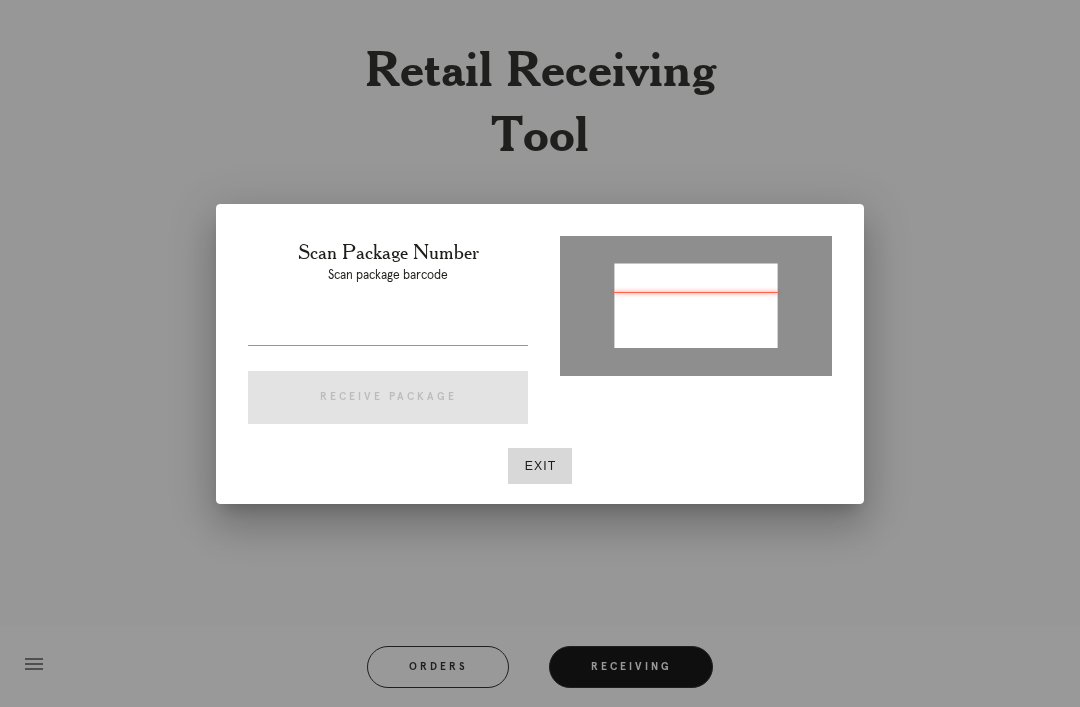 type on "P766545138957228" 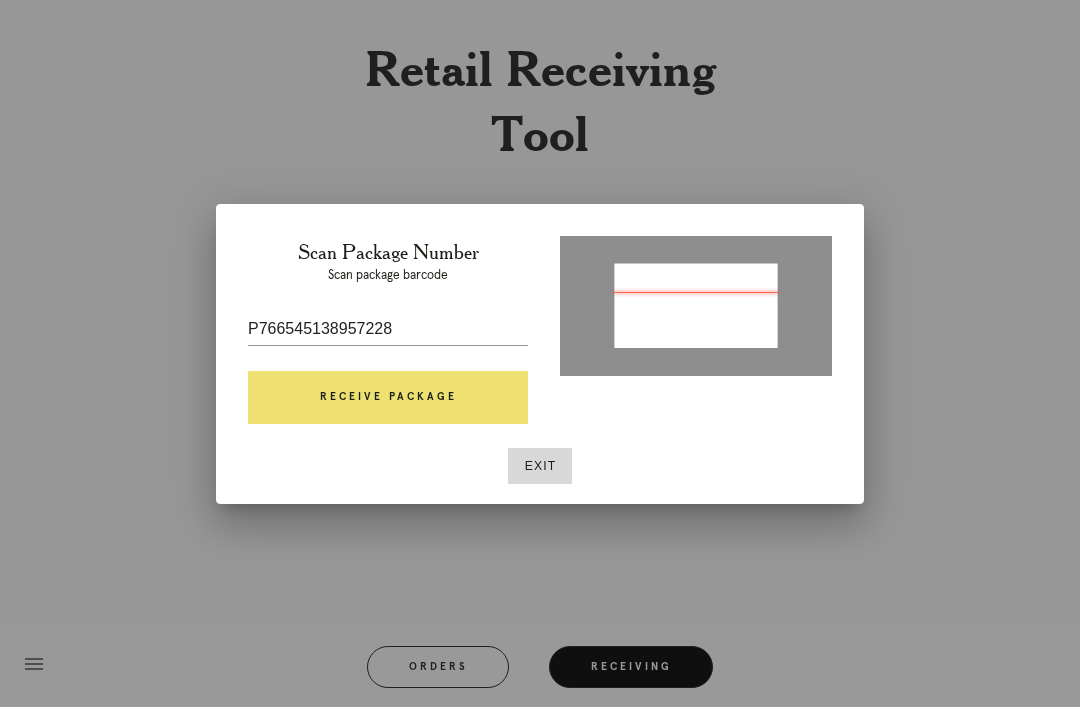 click on "Receive Package" at bounding box center [388, 398] 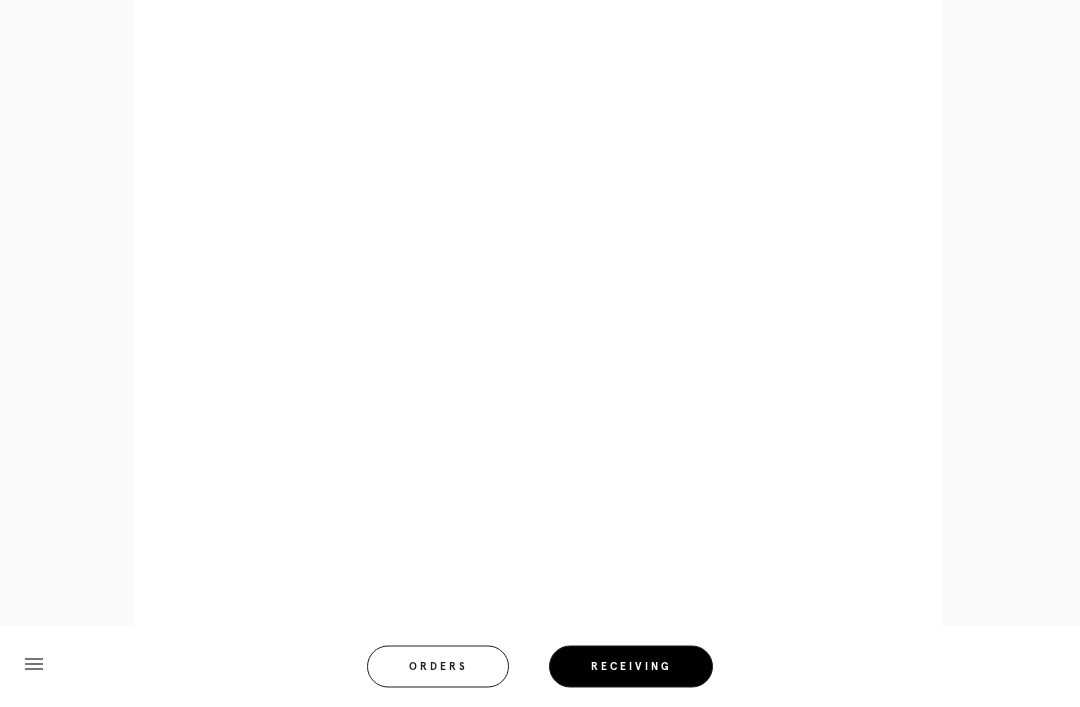 scroll, scrollTop: 858, scrollLeft: 0, axis: vertical 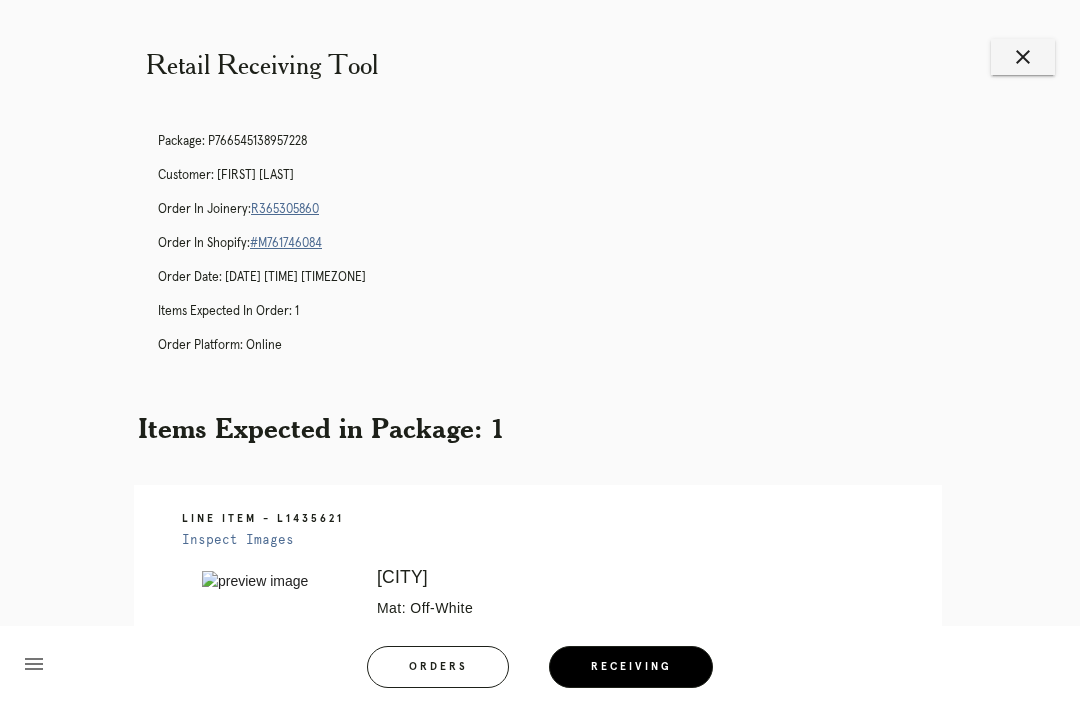 click on "close" at bounding box center [1023, 57] 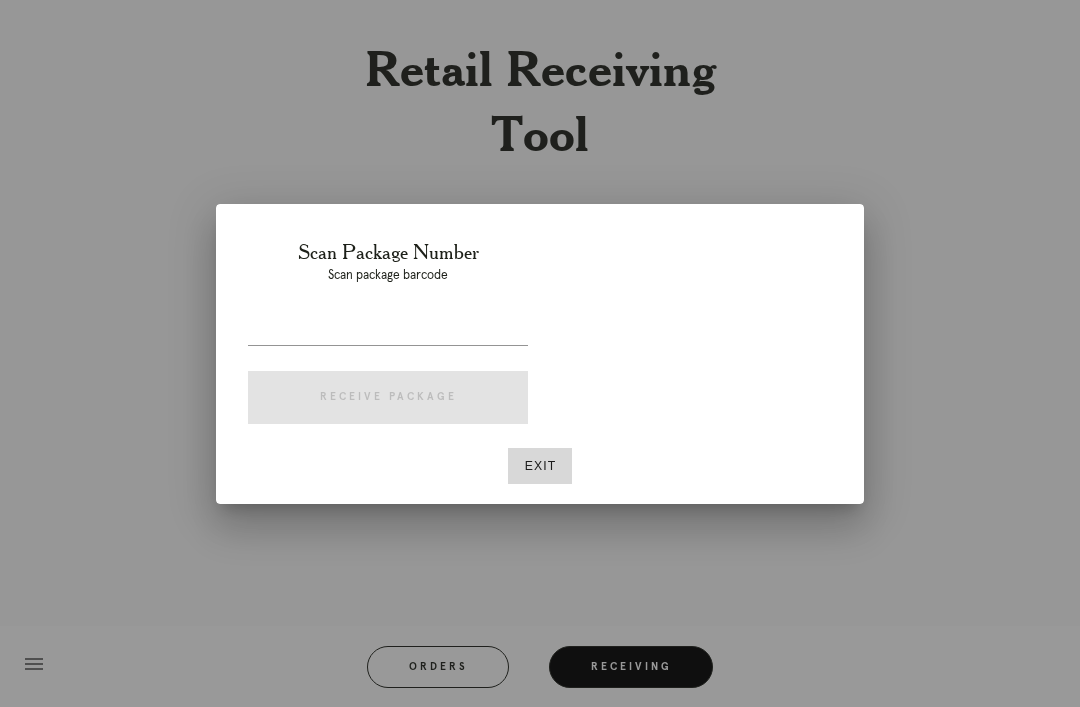 scroll, scrollTop: 0, scrollLeft: 0, axis: both 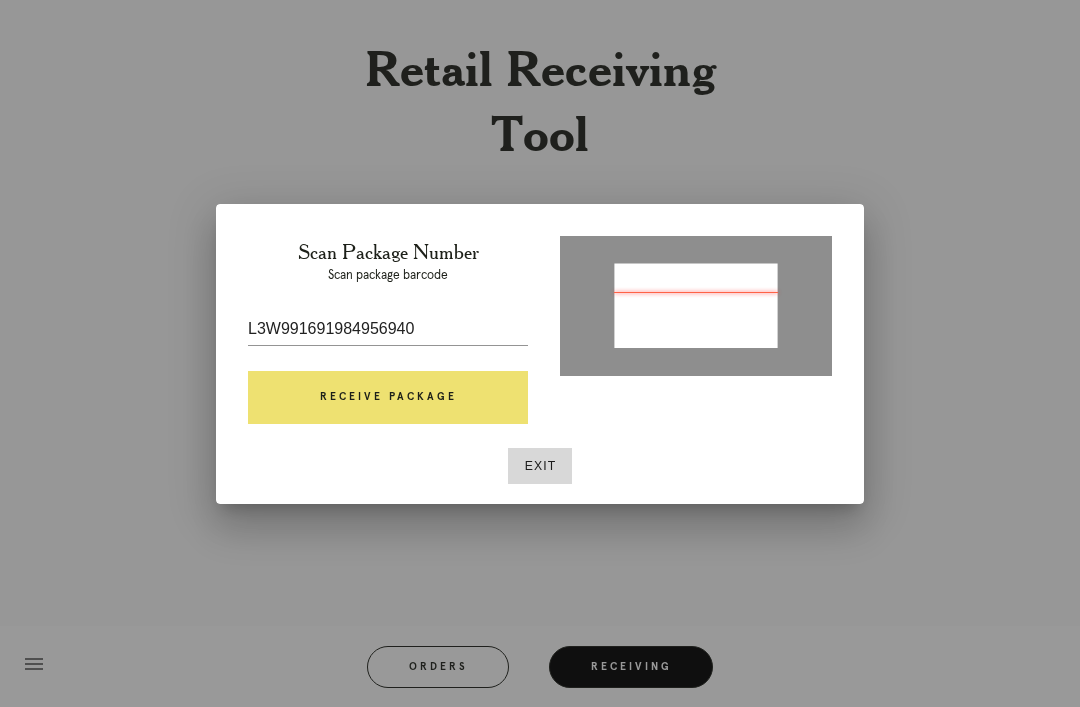 type on "P832559982889808" 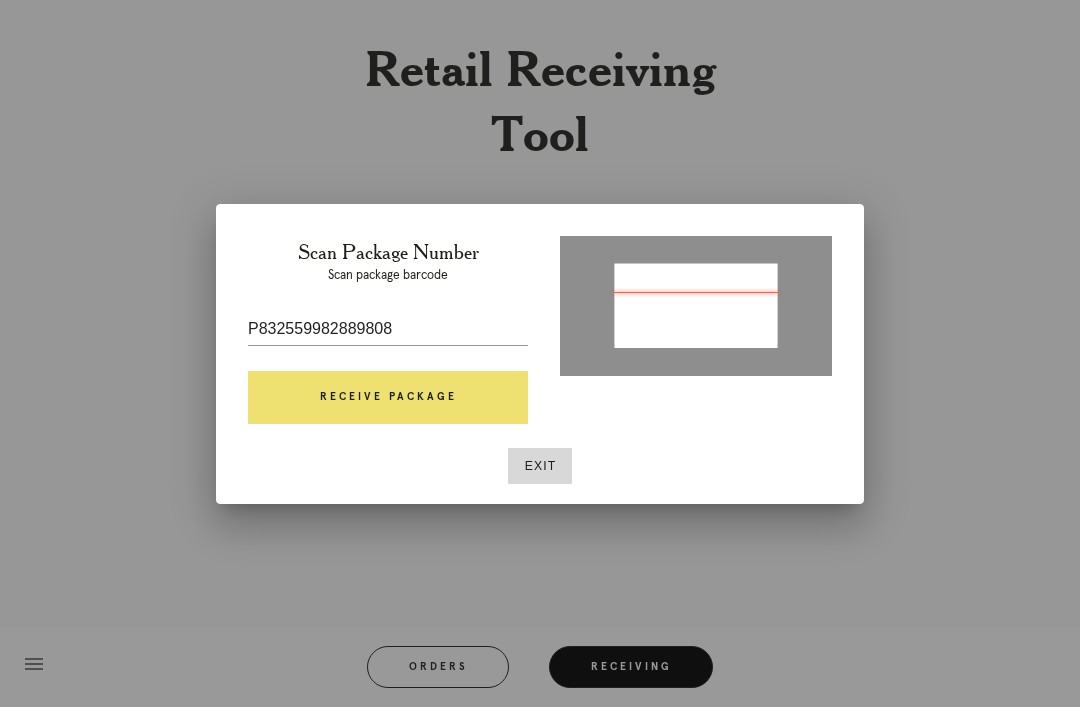 click on "Receive Package" at bounding box center [388, 398] 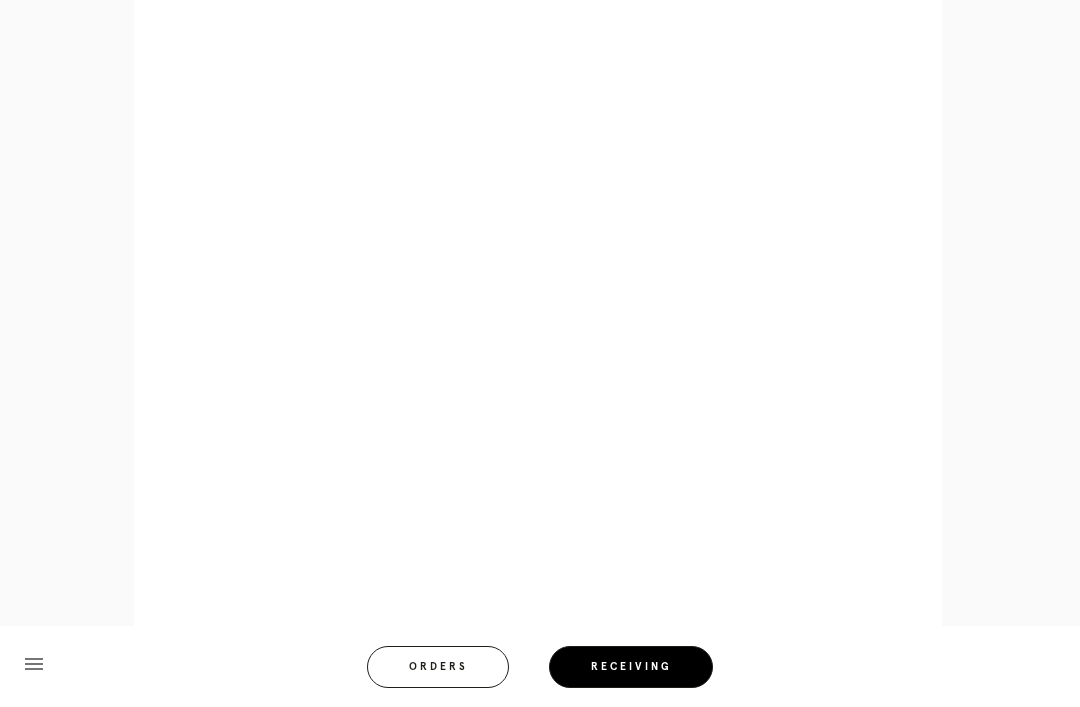 scroll, scrollTop: 910, scrollLeft: 0, axis: vertical 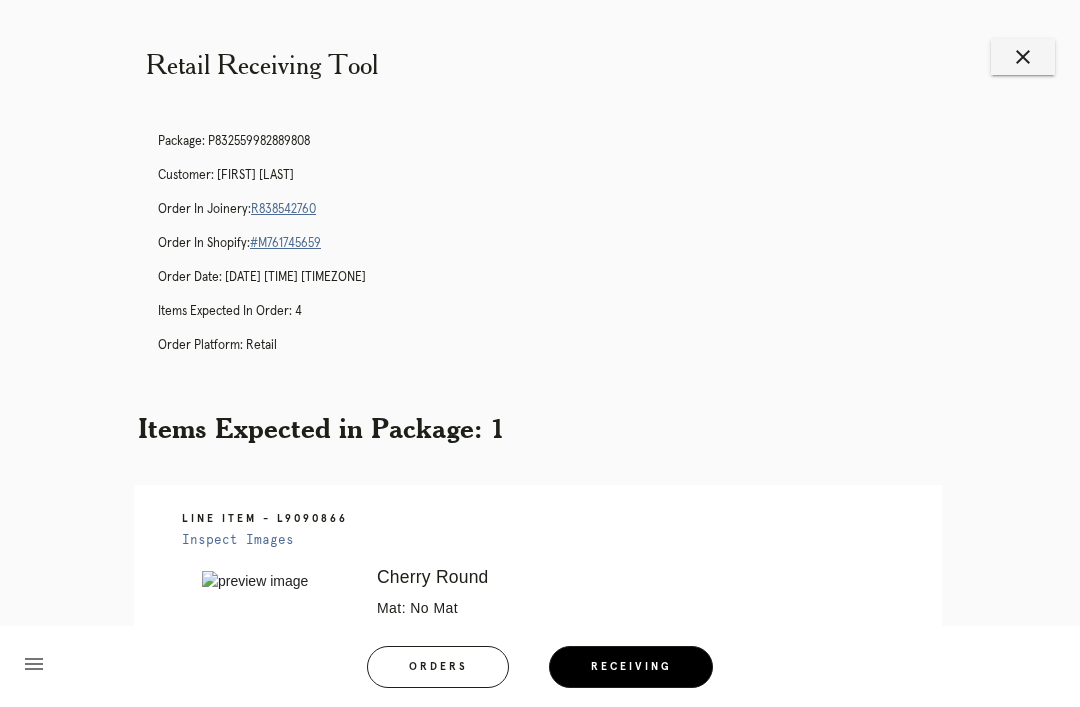 click on "close" at bounding box center [1023, 57] 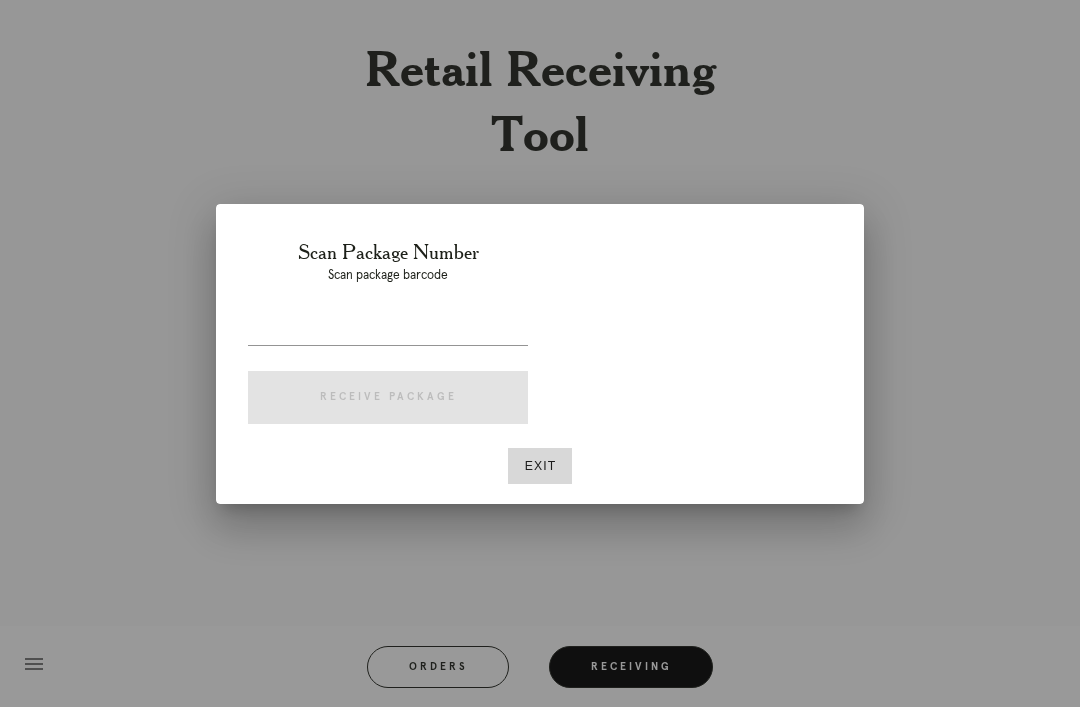 scroll, scrollTop: 0, scrollLeft: 0, axis: both 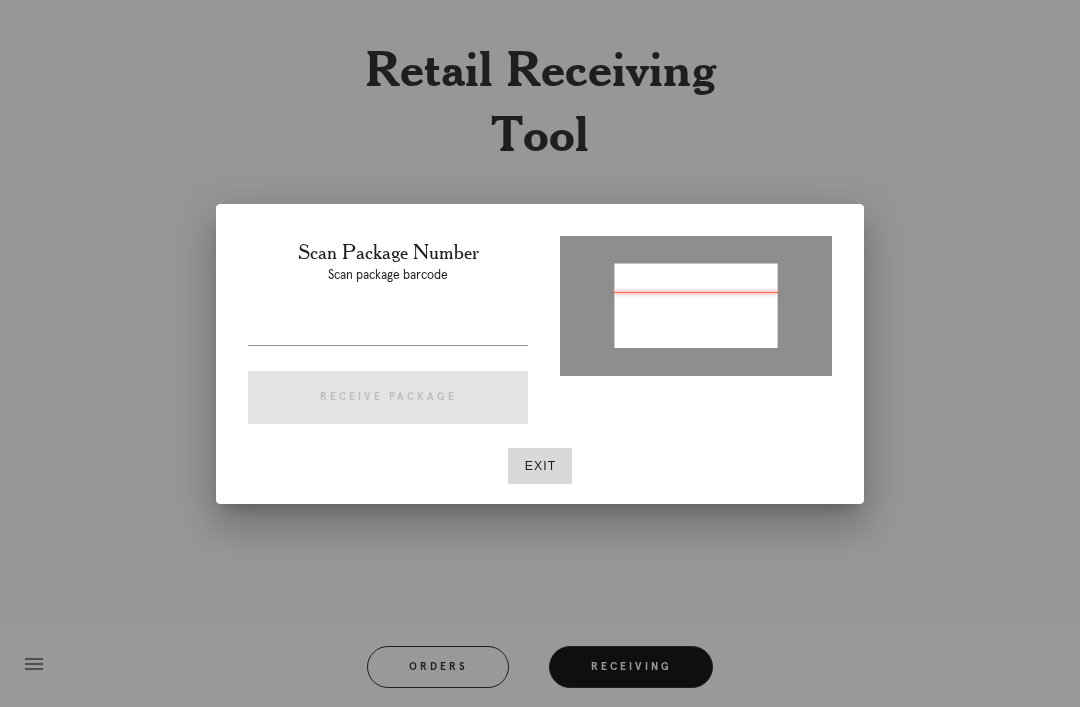 type on "P549061763092928" 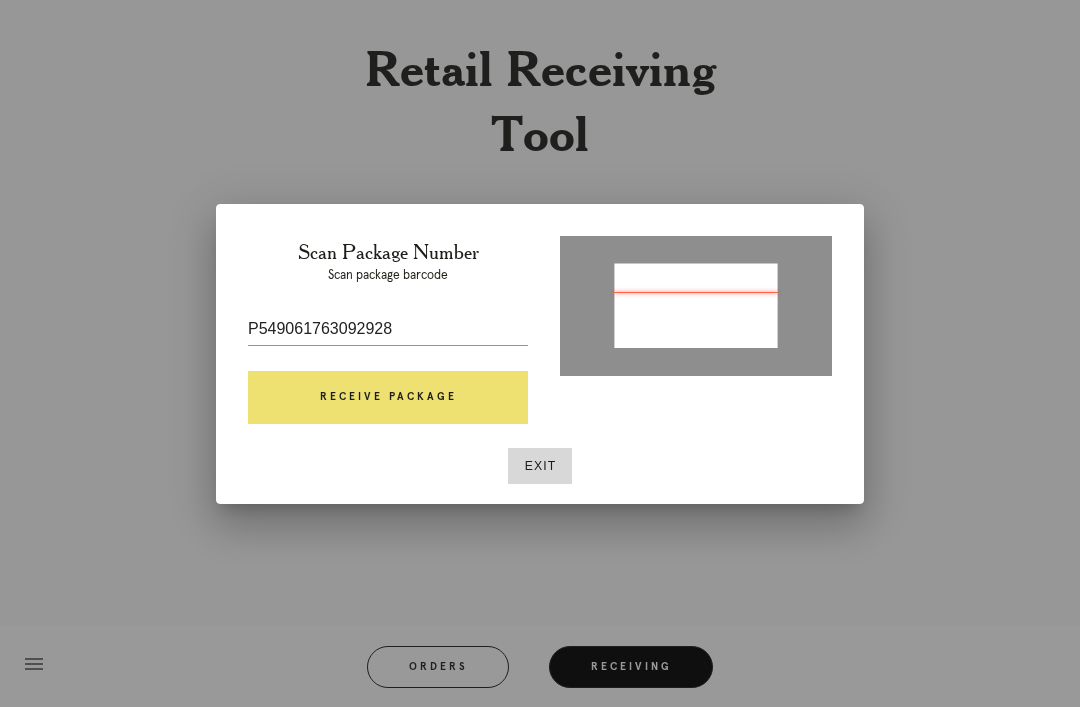 click on "Receive Package" at bounding box center [388, 398] 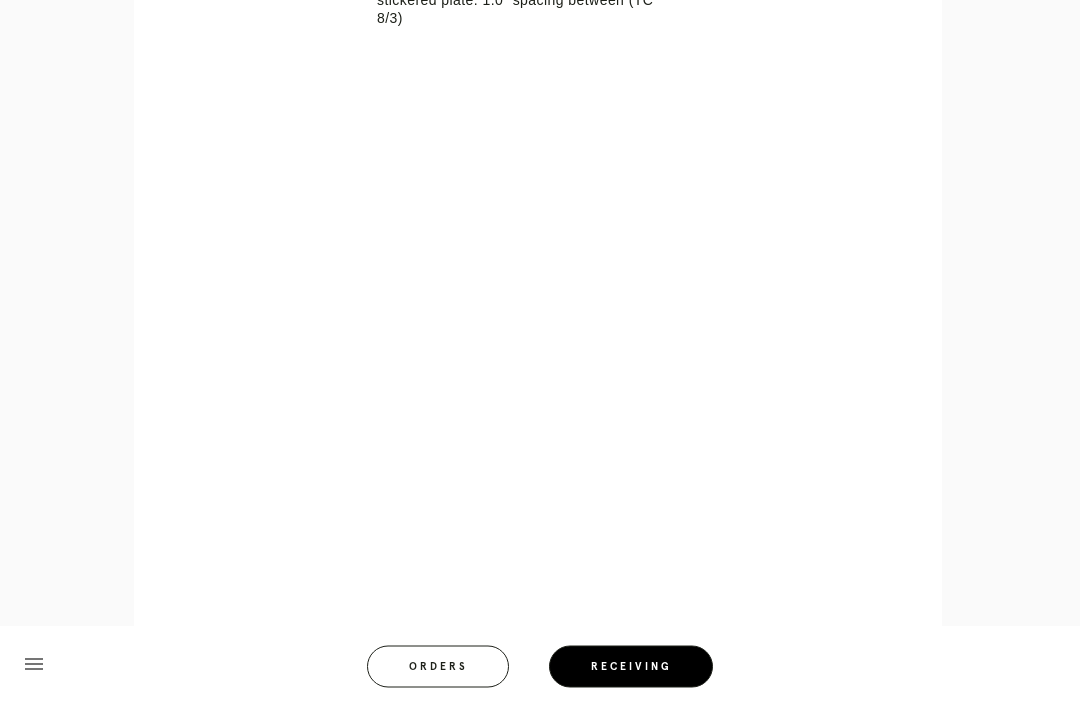 scroll, scrollTop: 928, scrollLeft: 0, axis: vertical 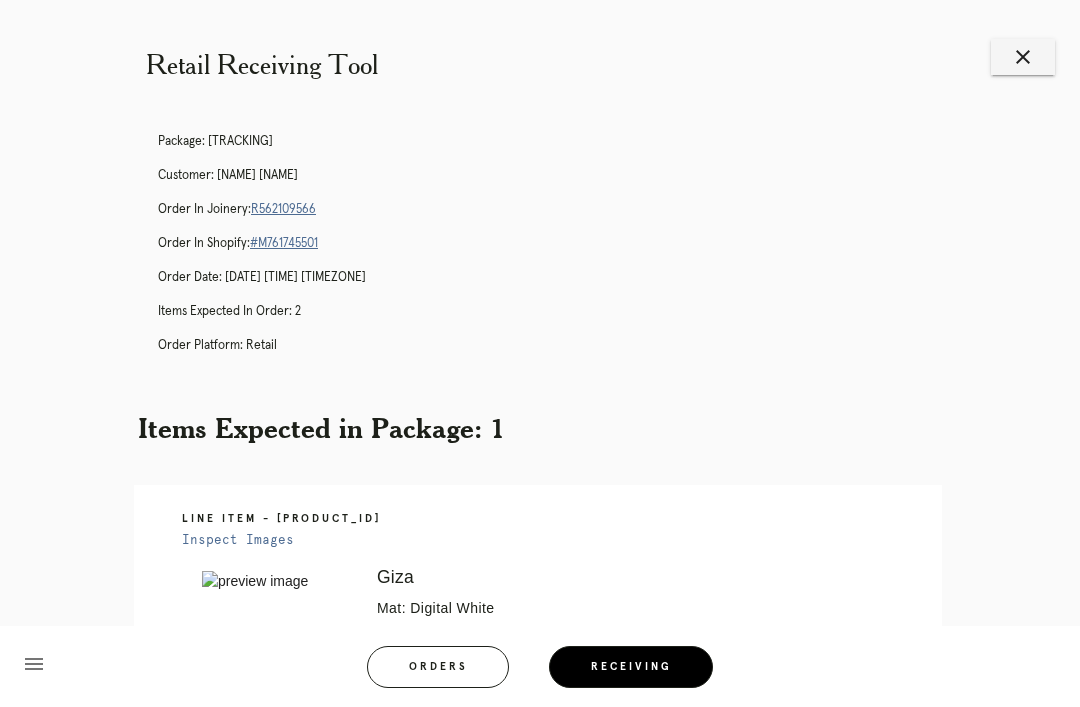 click on "close" at bounding box center [1023, 57] 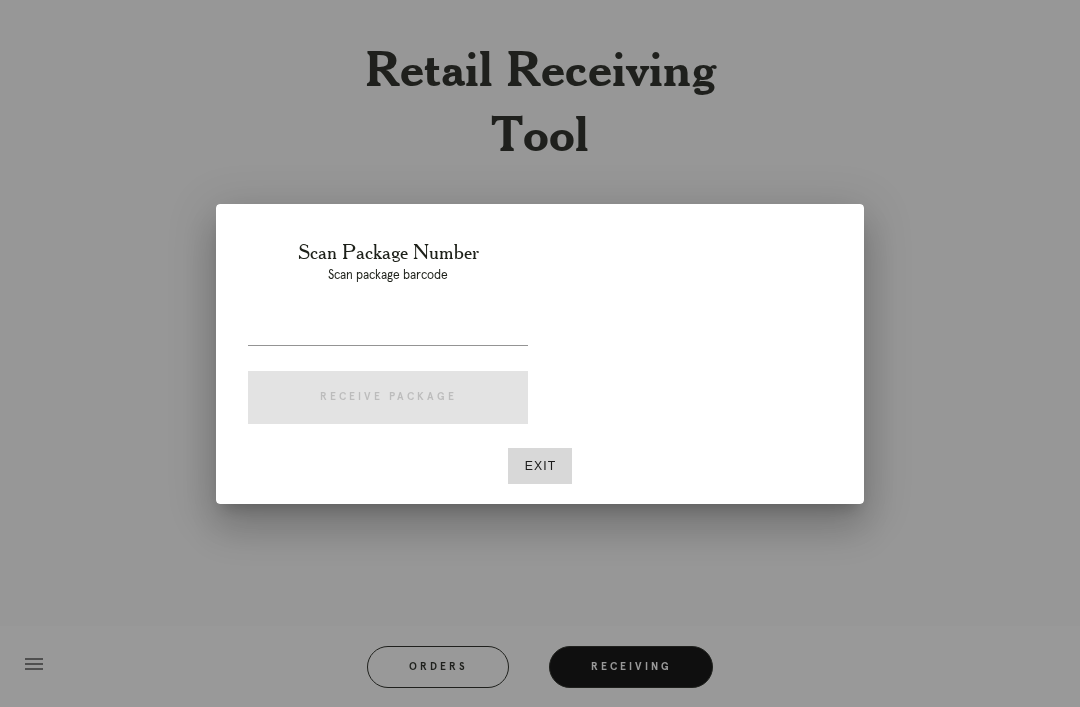 scroll, scrollTop: 0, scrollLeft: 0, axis: both 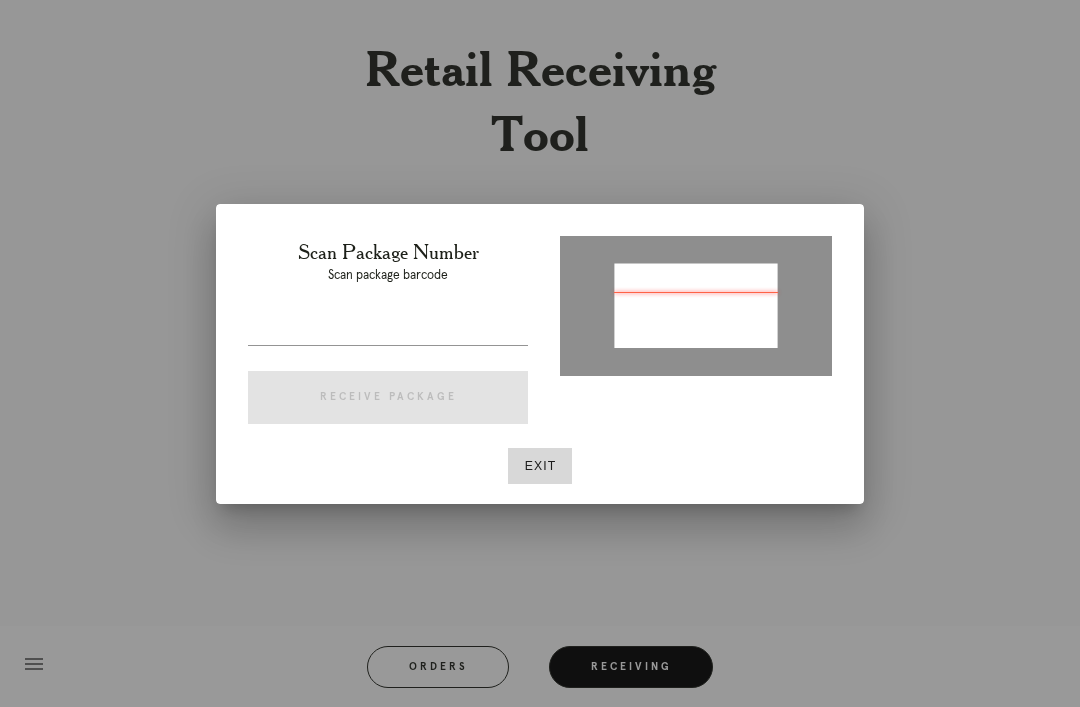 click at bounding box center [696, 304] 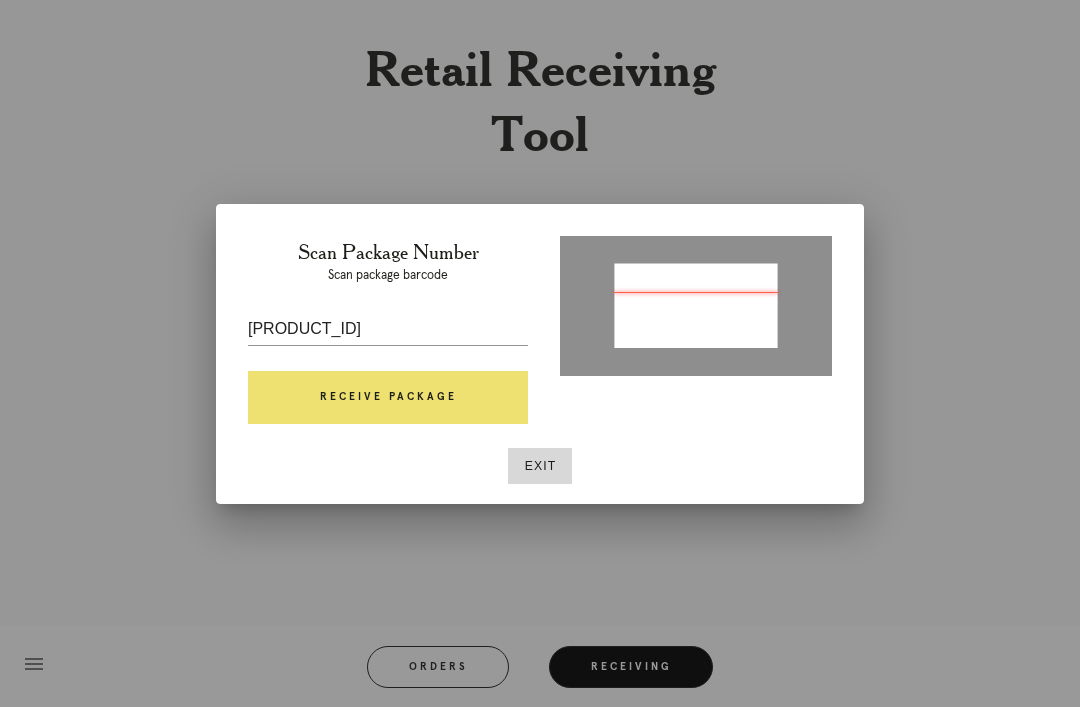 click on "Receive Package" at bounding box center (388, 398) 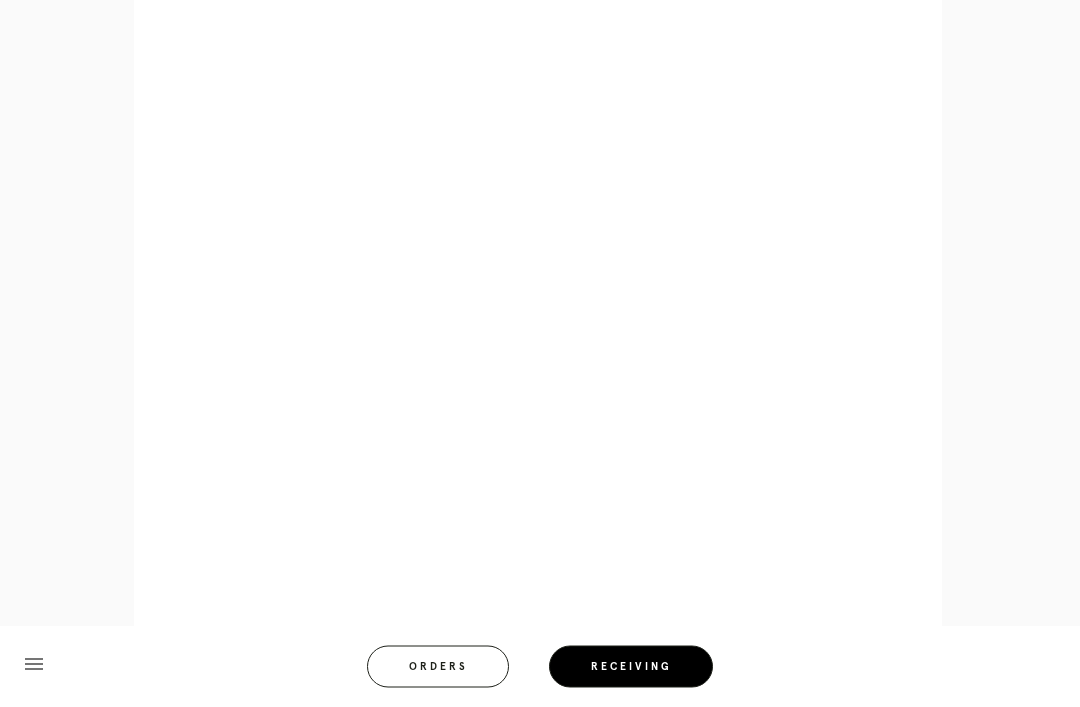 scroll, scrollTop: 858, scrollLeft: 0, axis: vertical 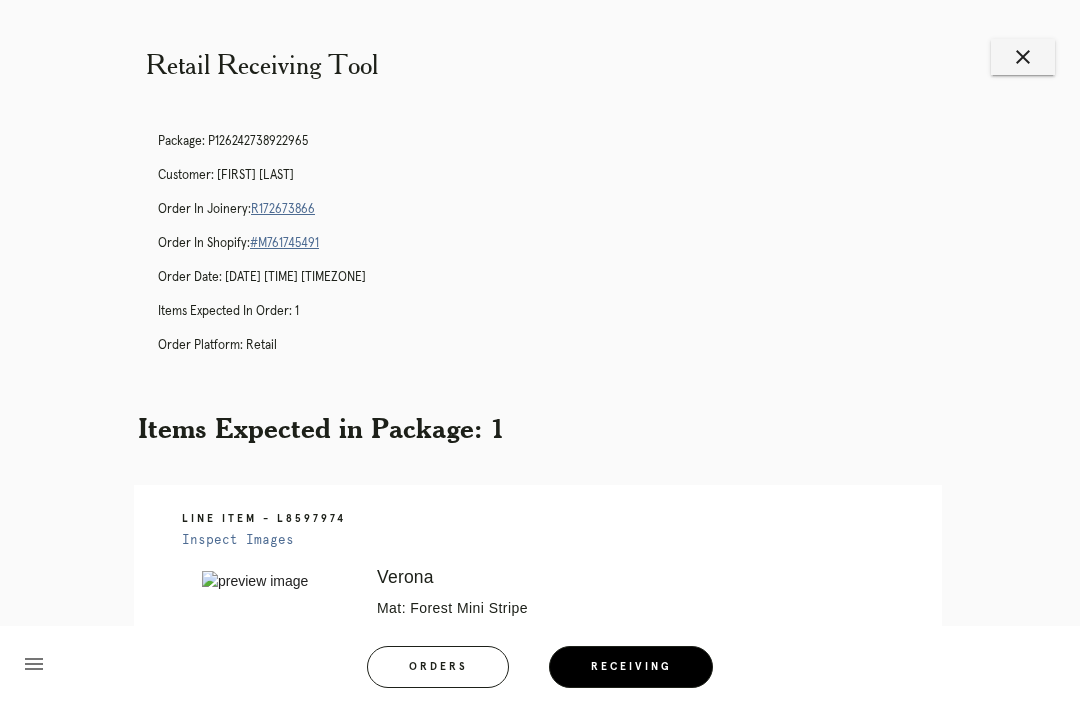 click on "close" at bounding box center (1023, 57) 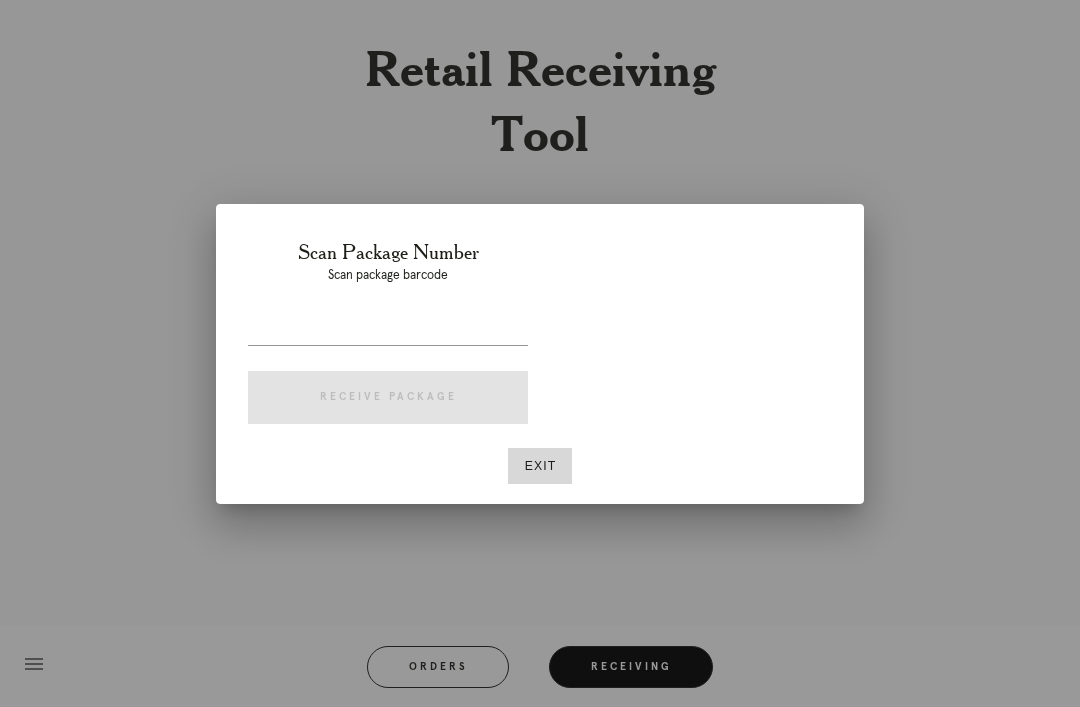 scroll, scrollTop: 0, scrollLeft: 0, axis: both 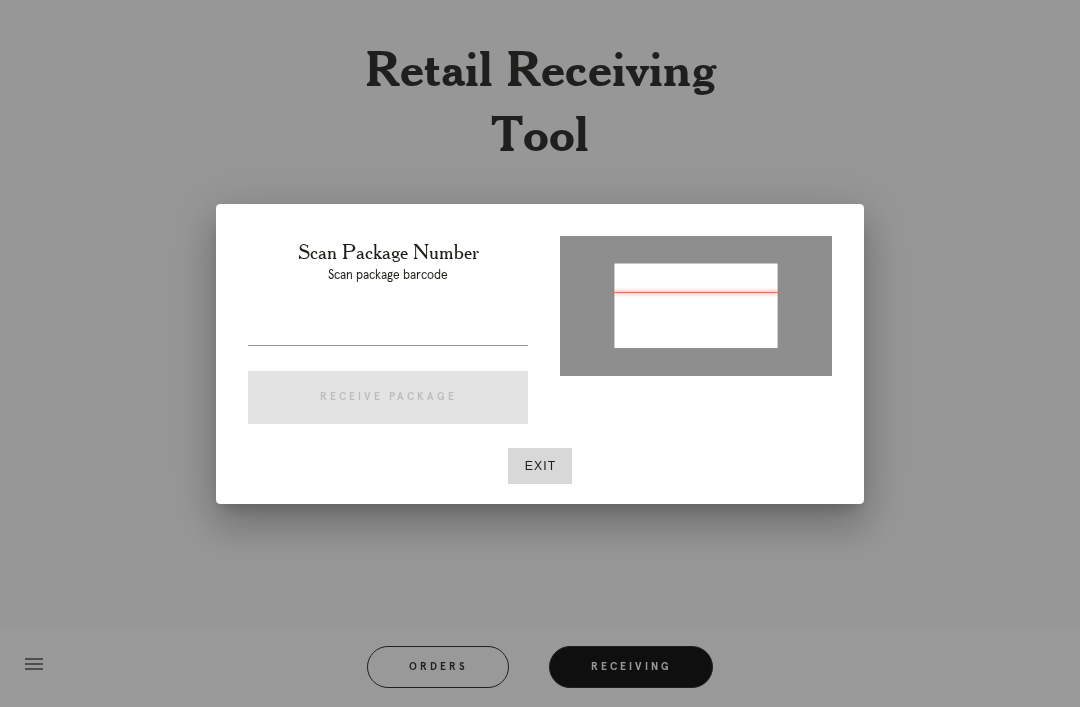 type on "[ORDER_ID]" 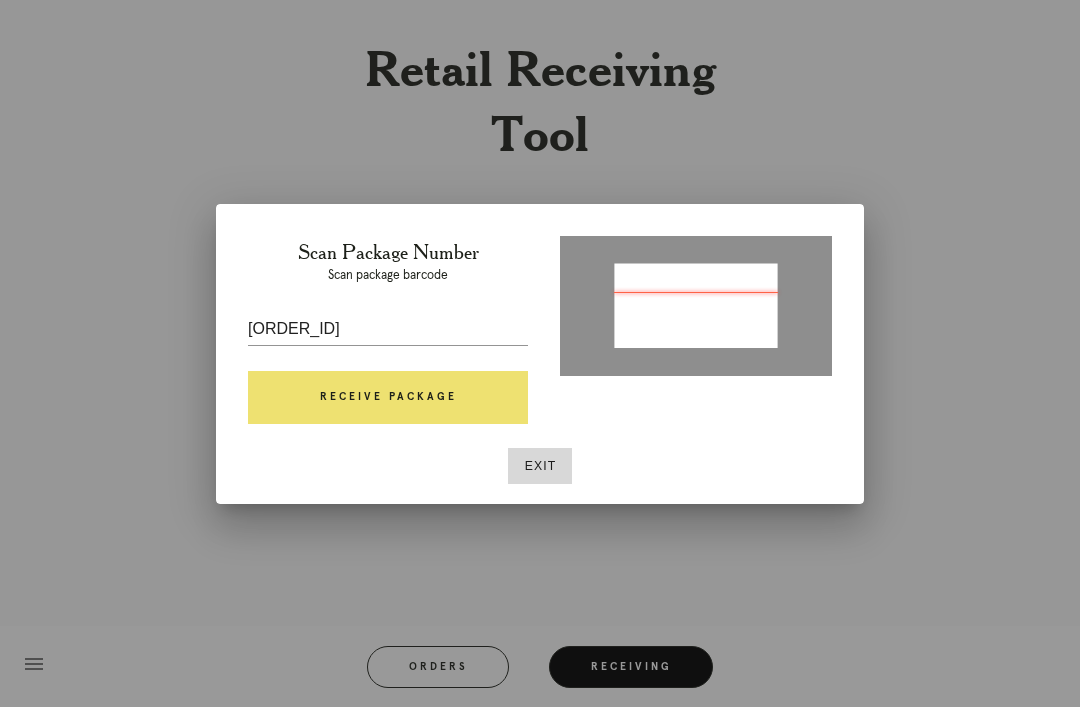 click on "Receive Package" at bounding box center [388, 398] 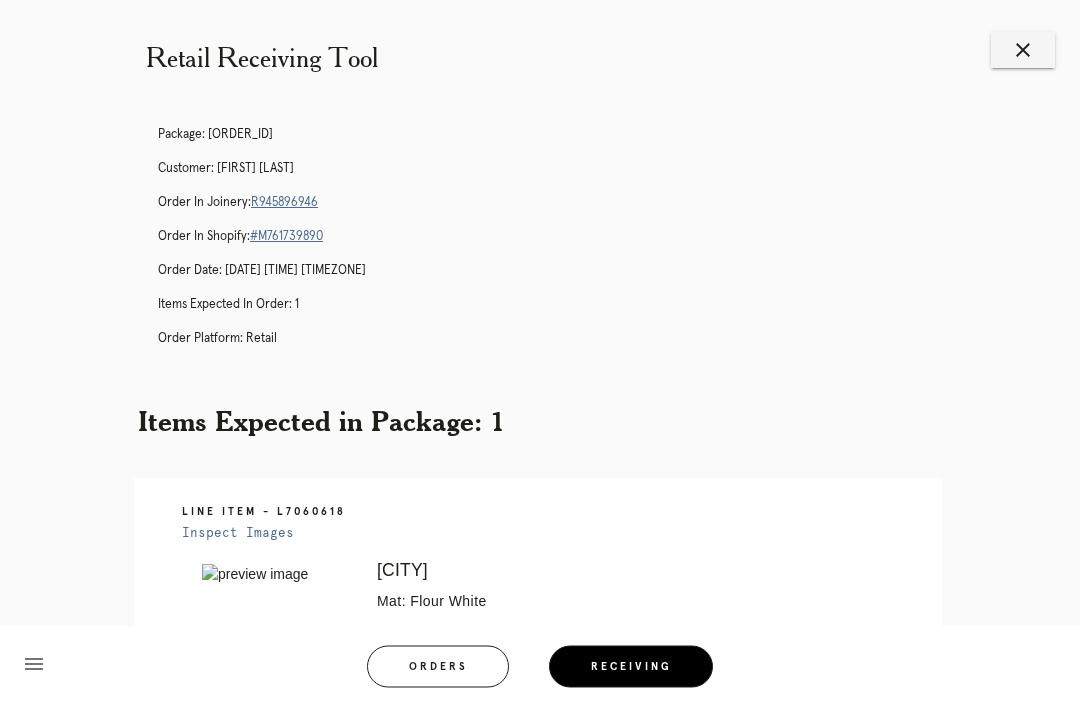 scroll, scrollTop: 0, scrollLeft: 0, axis: both 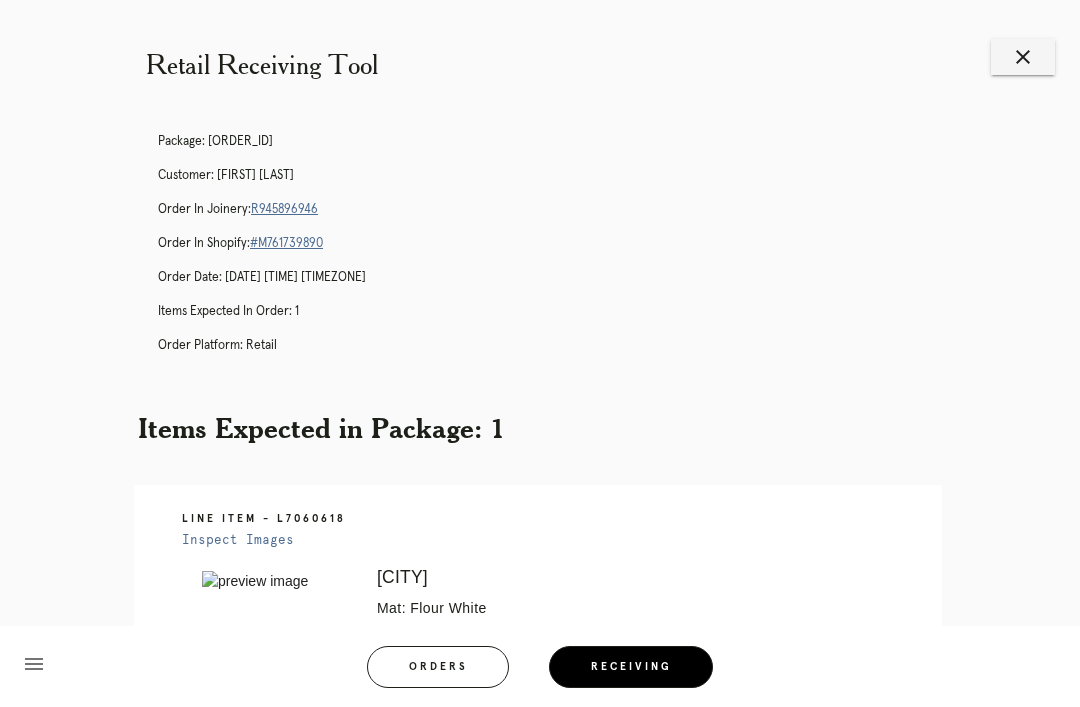 click on "close" at bounding box center [1023, 57] 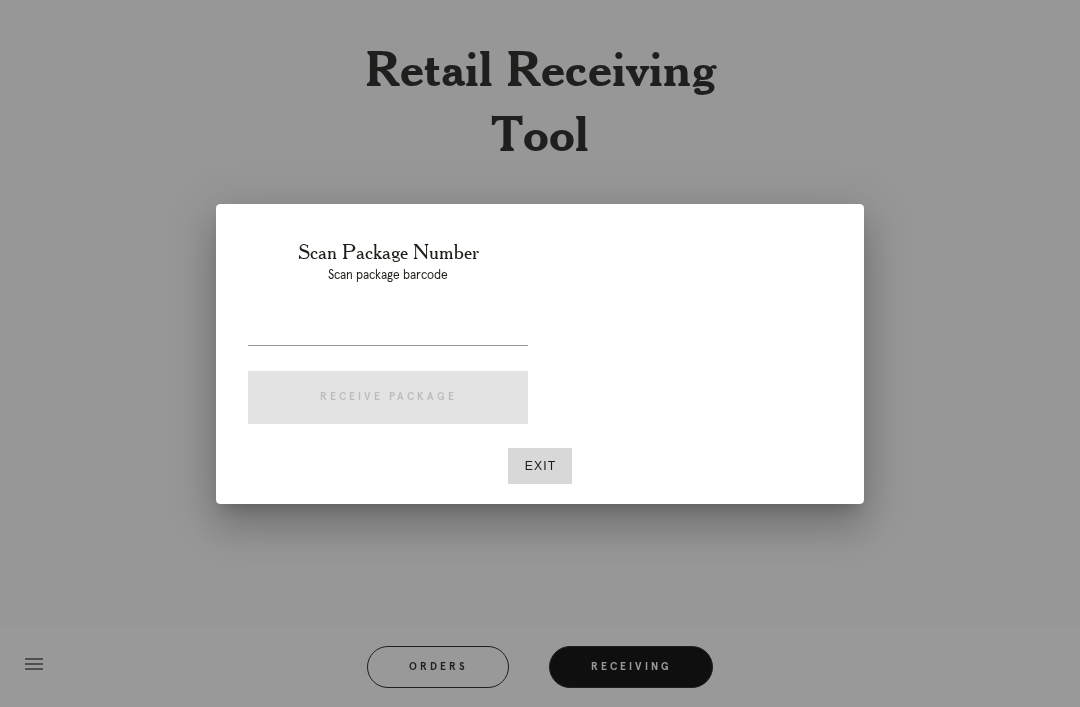 scroll, scrollTop: 0, scrollLeft: 0, axis: both 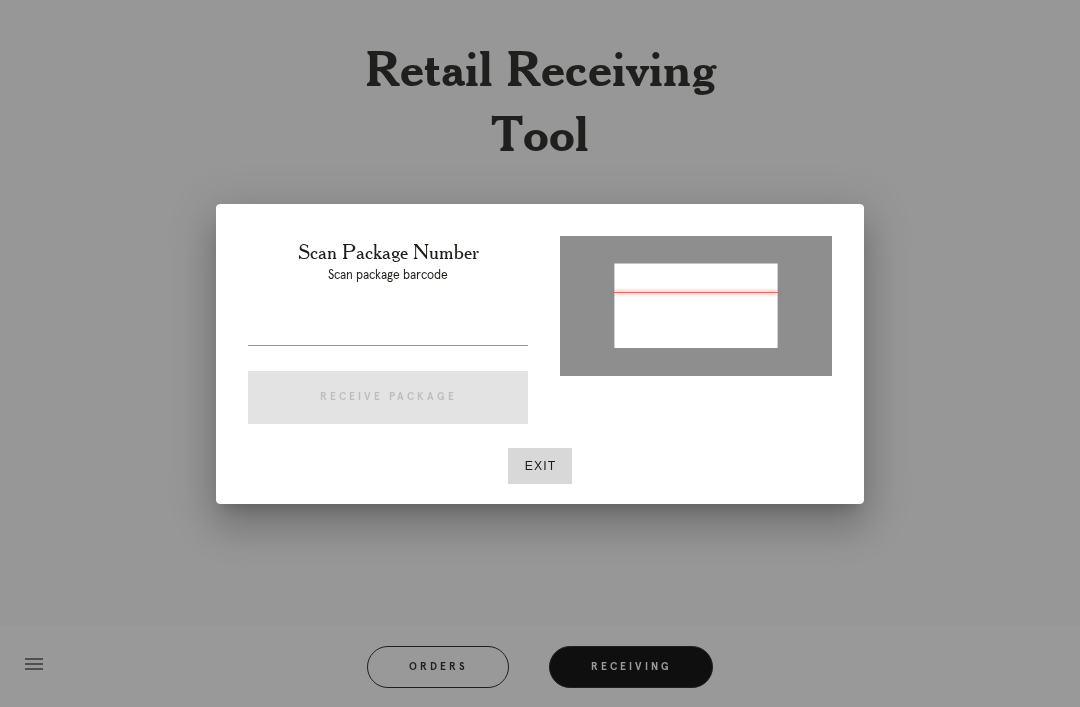 type on "P621498158113189" 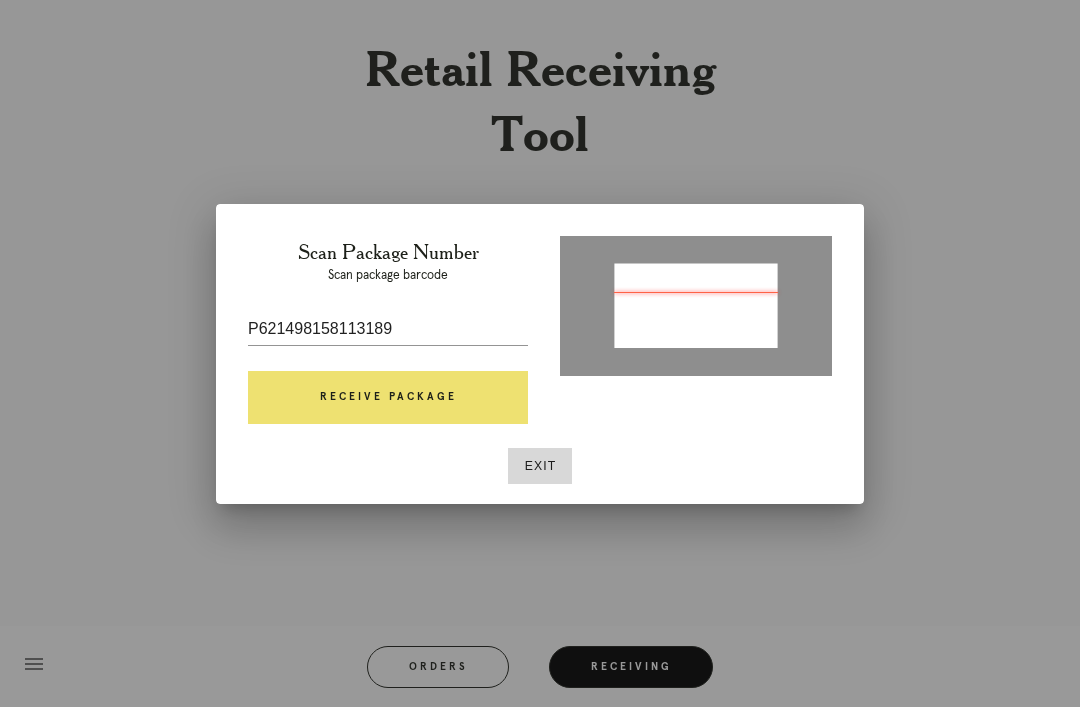click on "Receive Package" at bounding box center [388, 398] 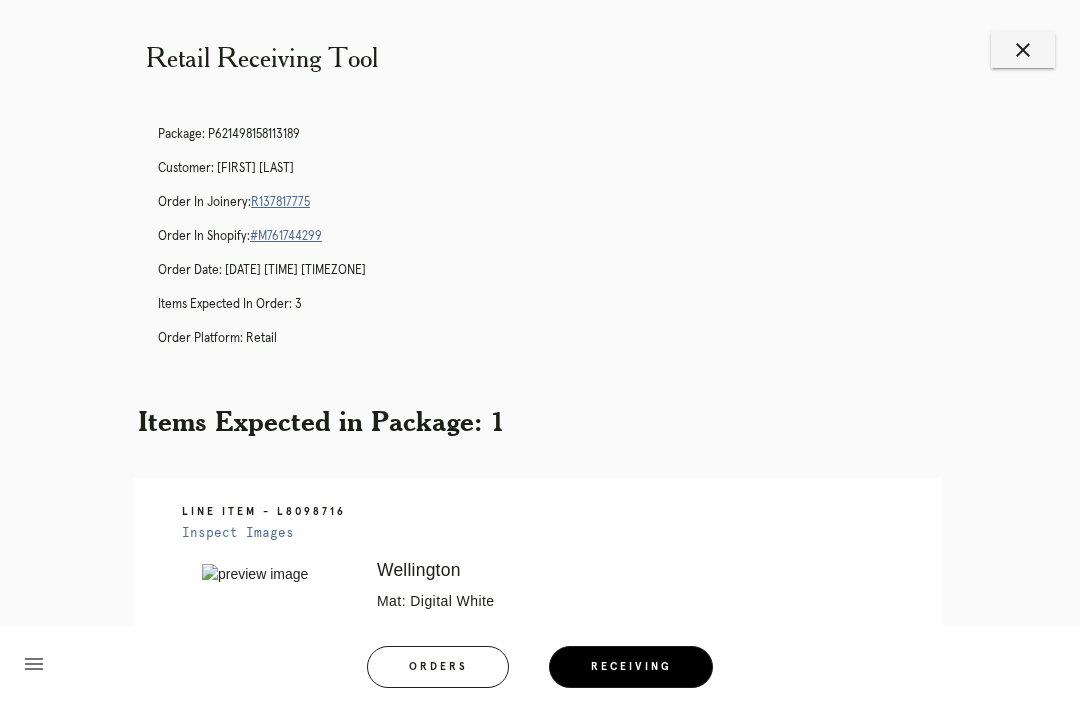 scroll, scrollTop: 0, scrollLeft: 0, axis: both 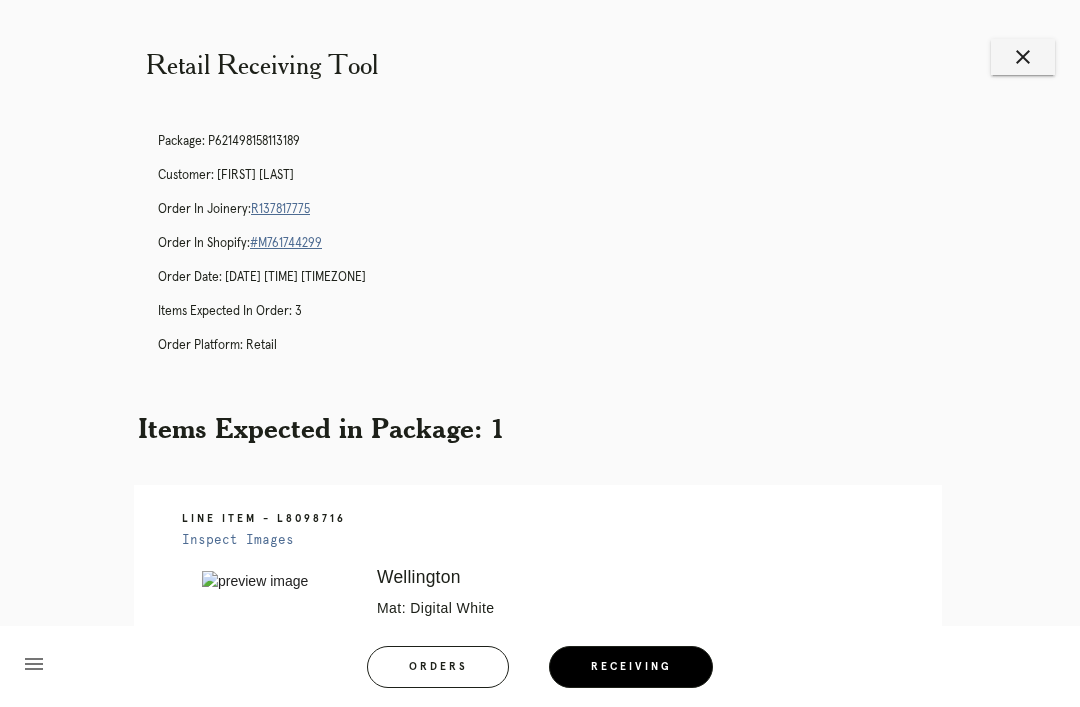 click on "close" at bounding box center (1023, 57) 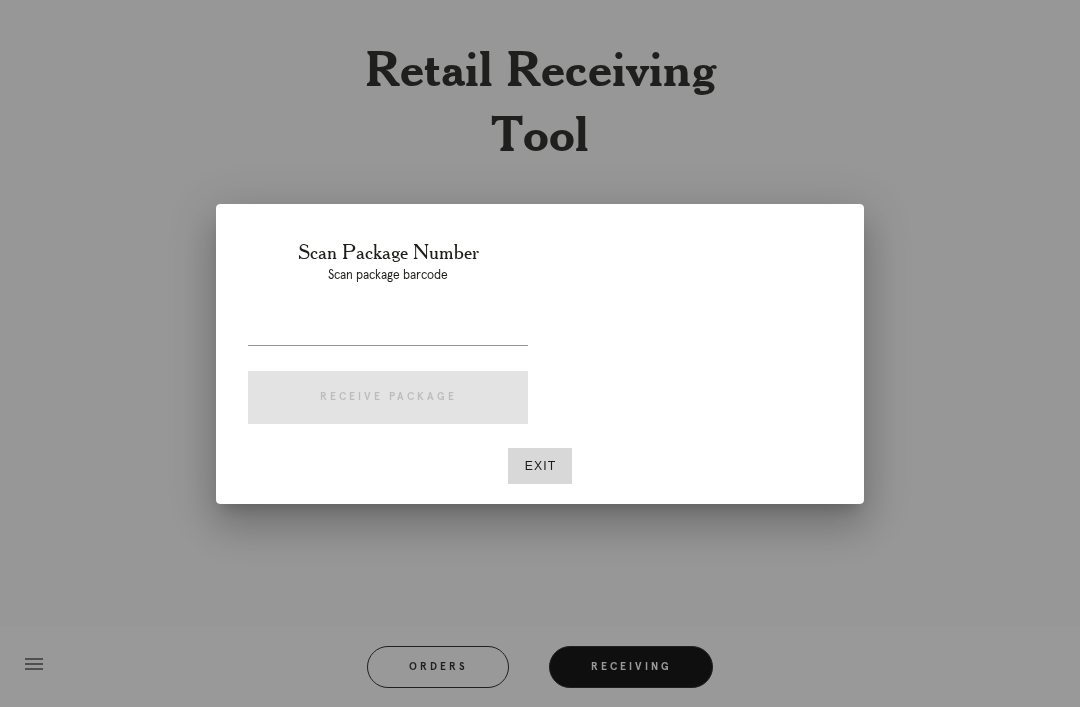 scroll, scrollTop: 0, scrollLeft: 0, axis: both 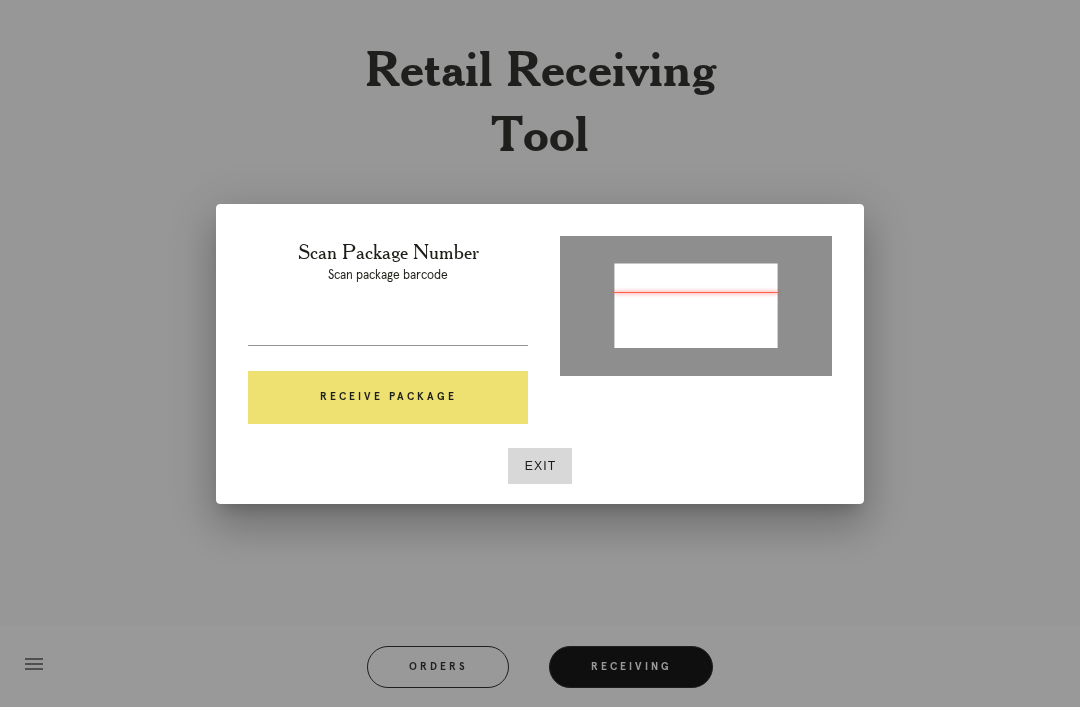 type on "P625520068120850" 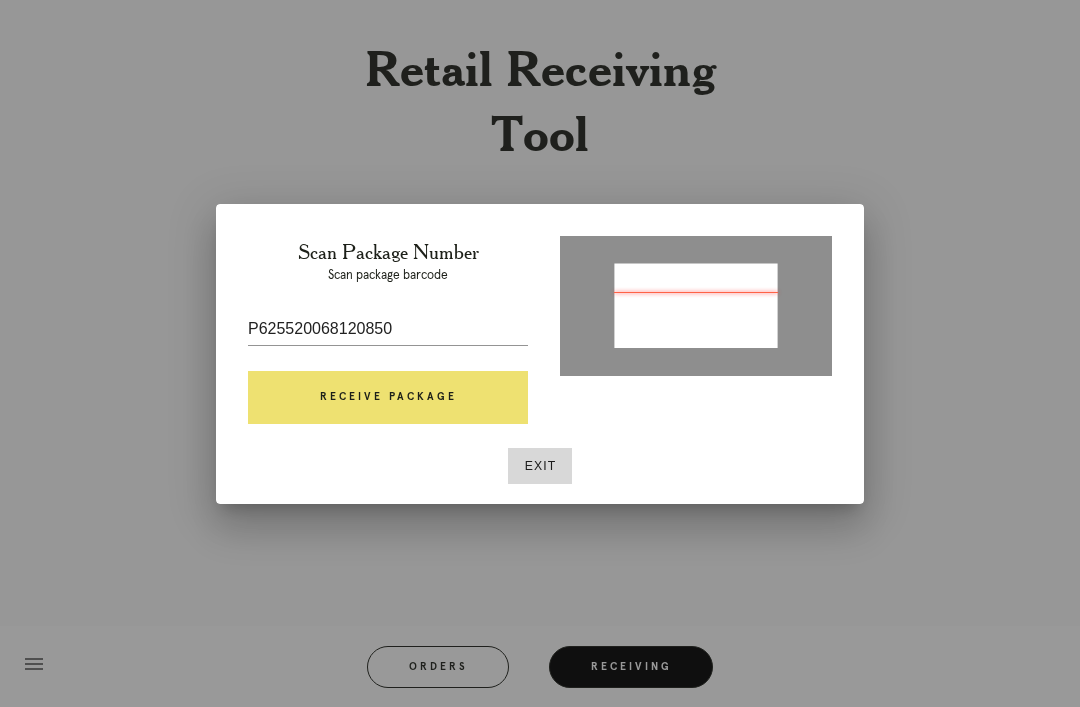 click at bounding box center (696, 307) 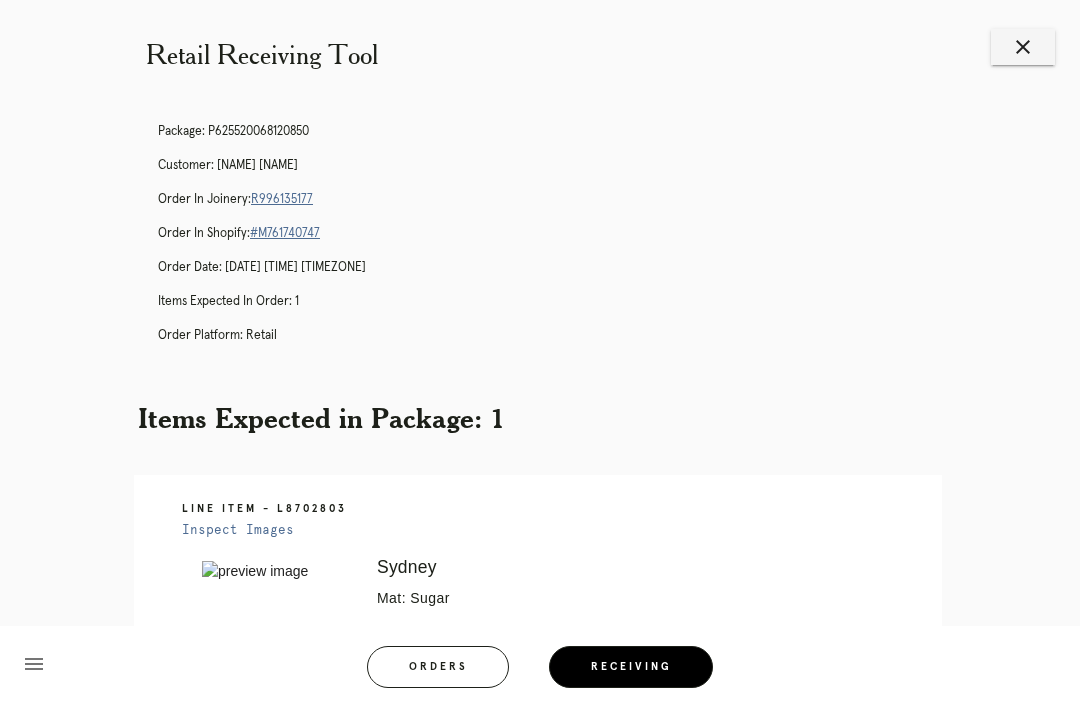 scroll, scrollTop: 12, scrollLeft: 0, axis: vertical 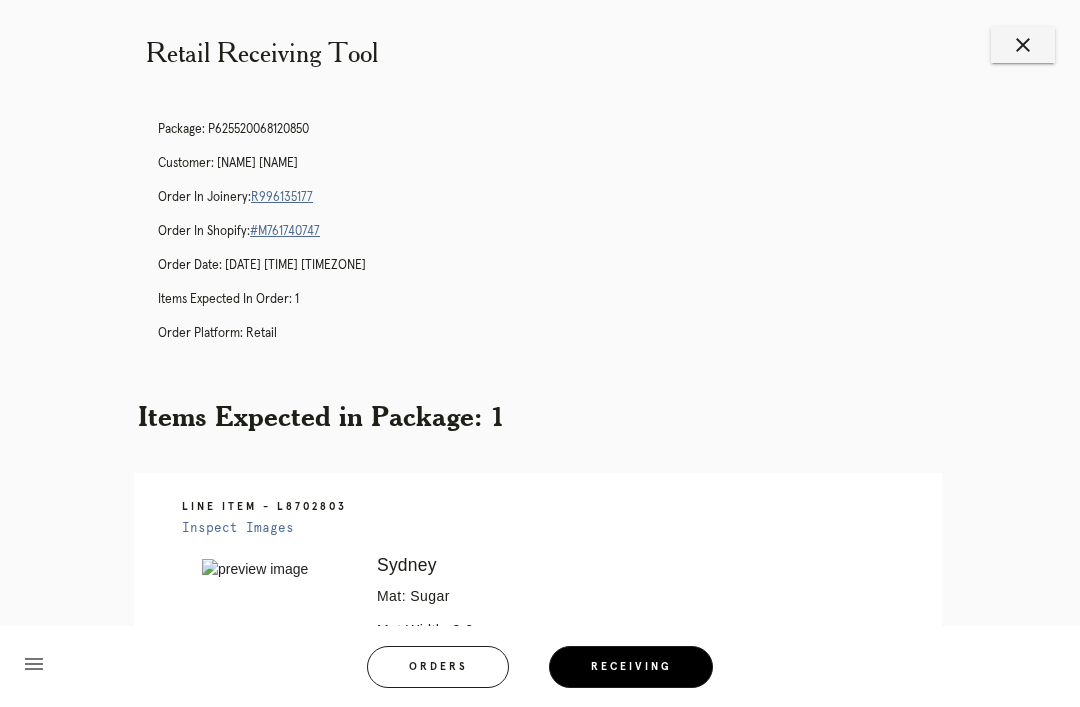 click on "R996135177" at bounding box center (282, 197) 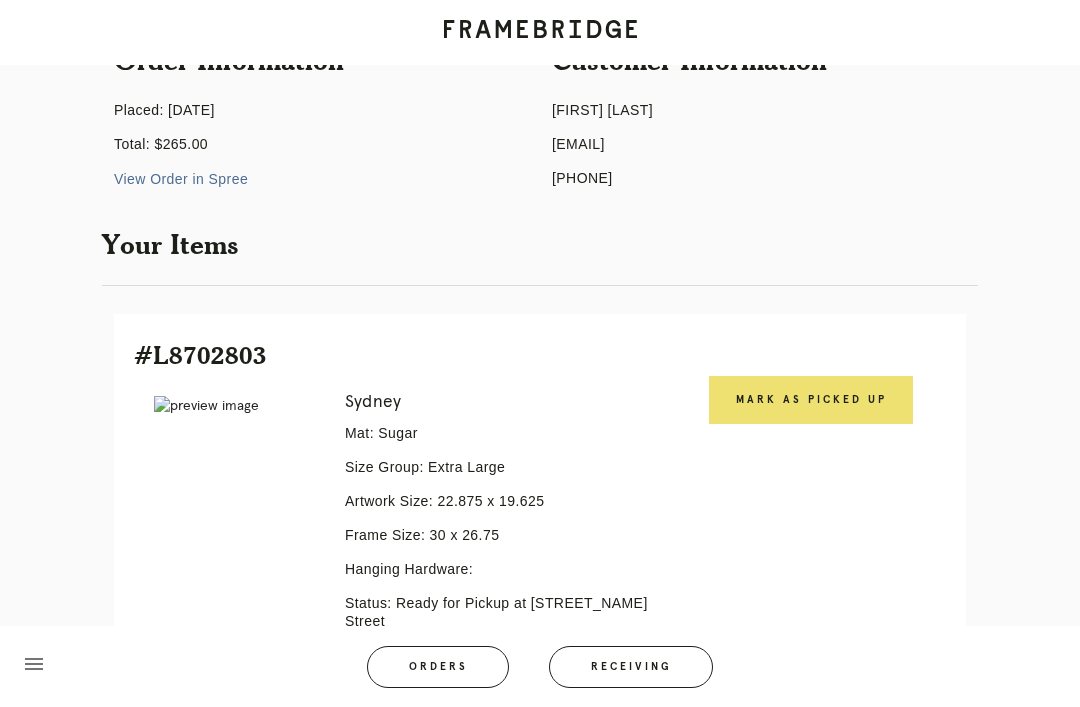 scroll, scrollTop: 222, scrollLeft: 0, axis: vertical 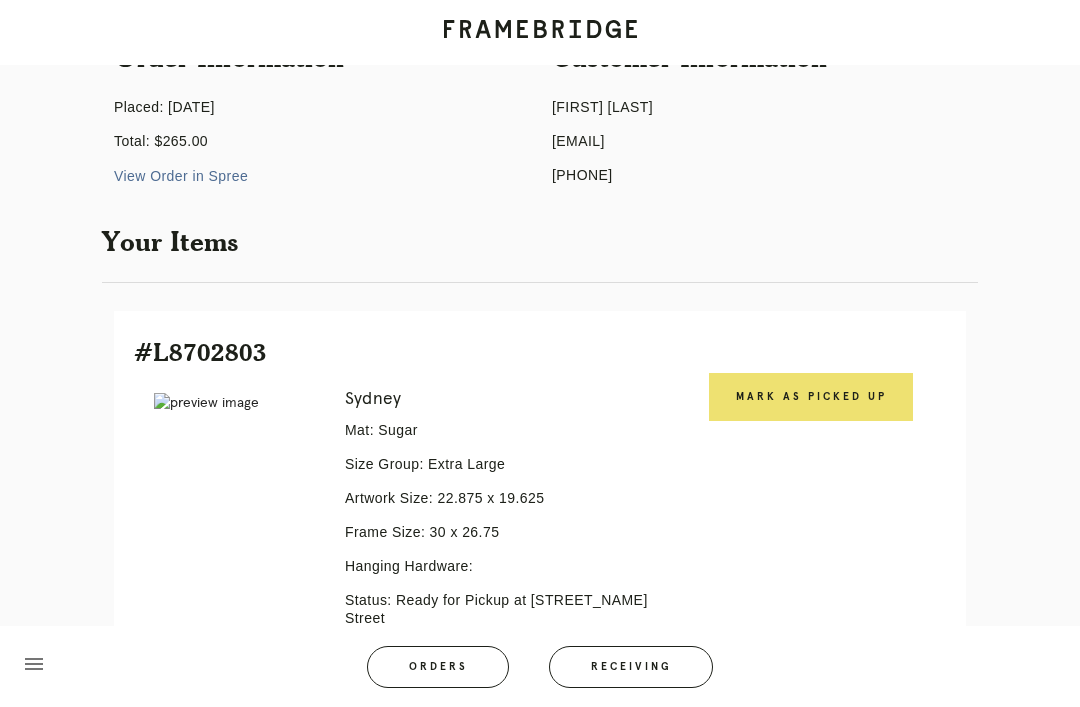 click on "Mark as Picked Up" at bounding box center [811, 397] 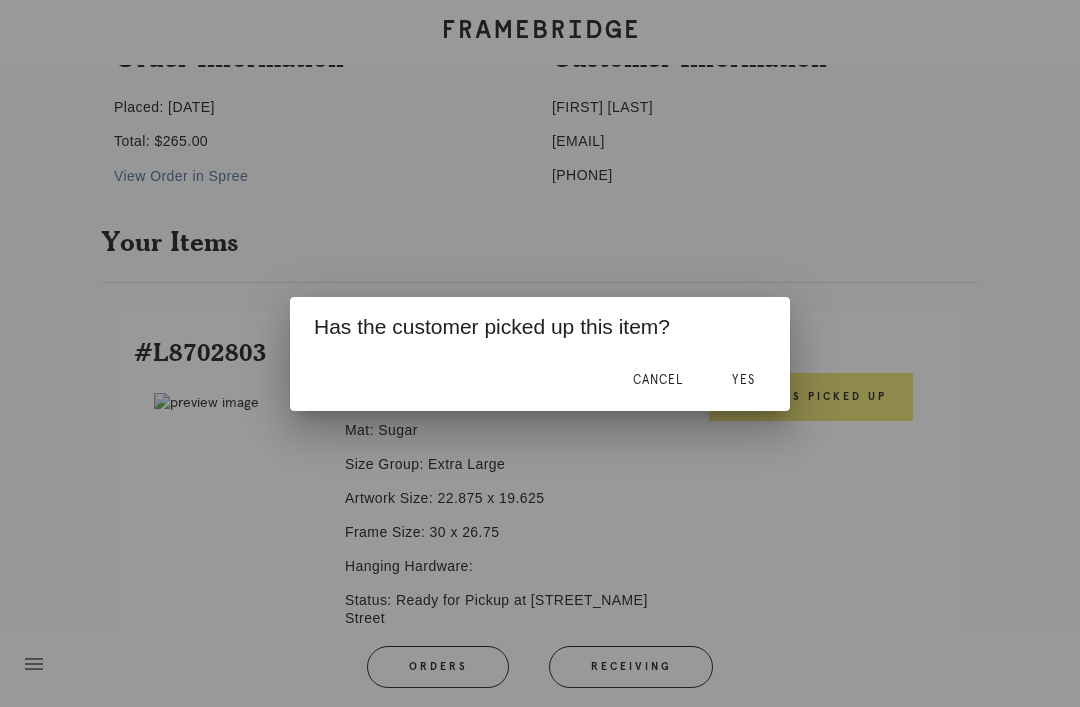 click on "Yes" at bounding box center (743, 380) 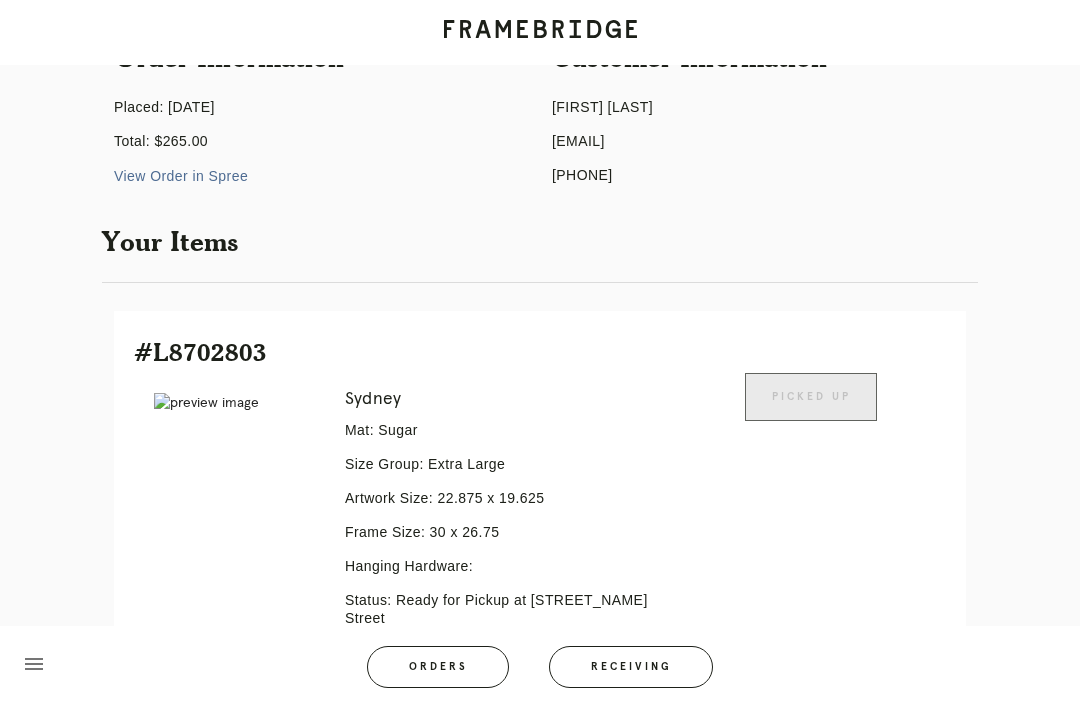 click on "Receiving" at bounding box center [631, 667] 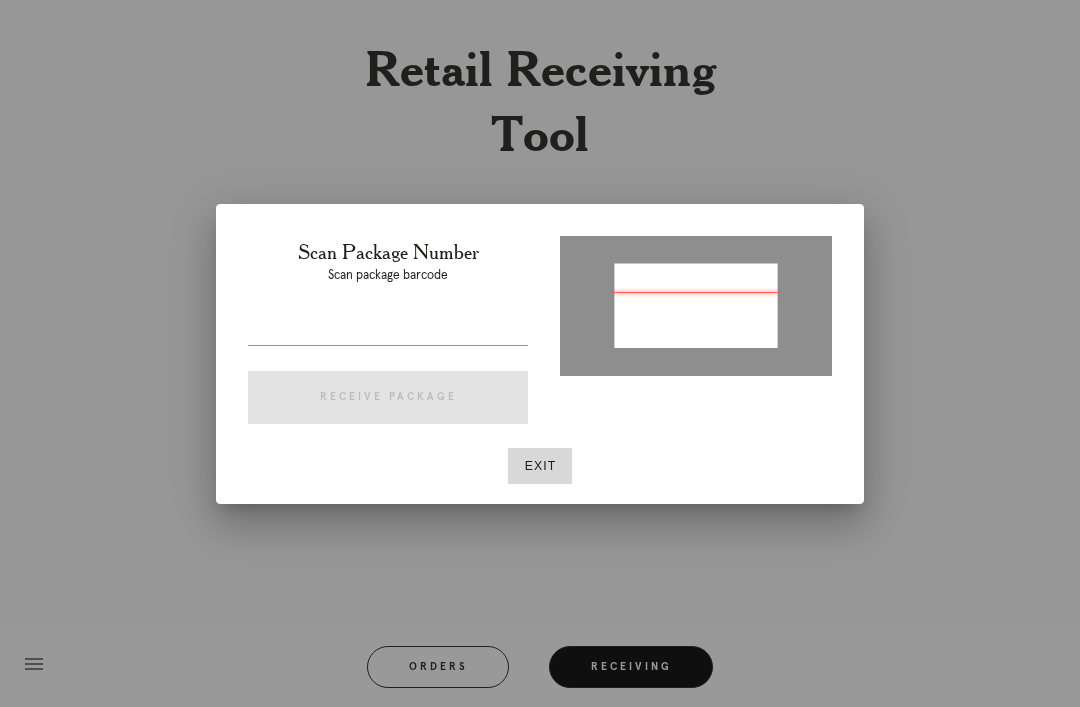 type on "P621498158113189" 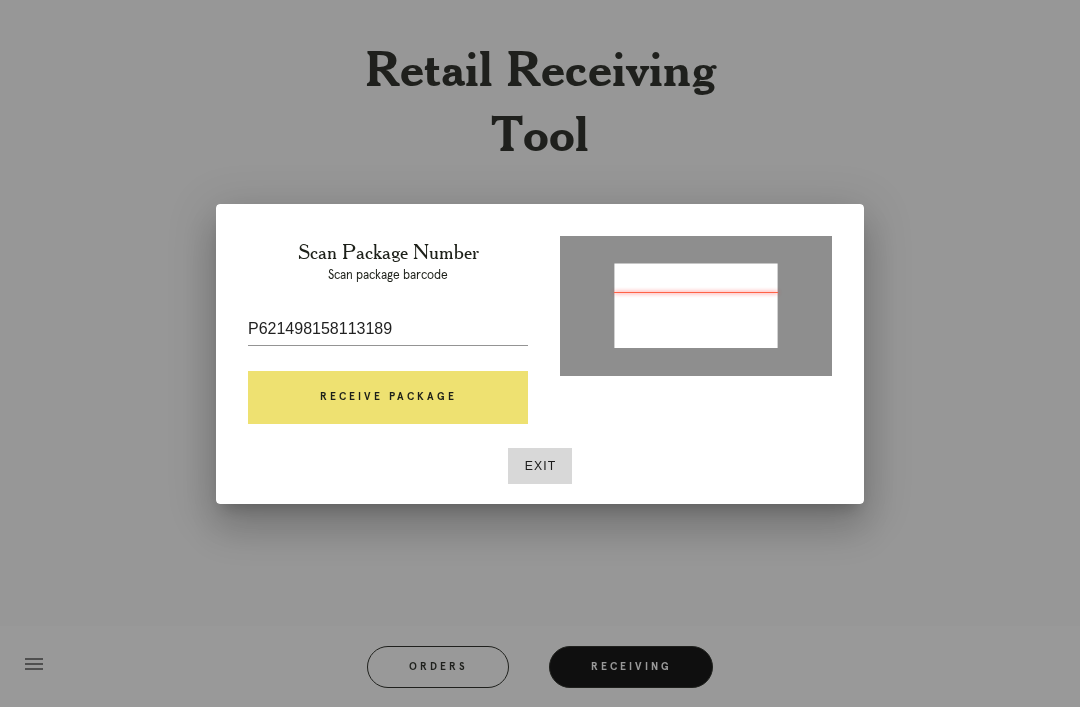 click on "Receive Package" at bounding box center (388, 398) 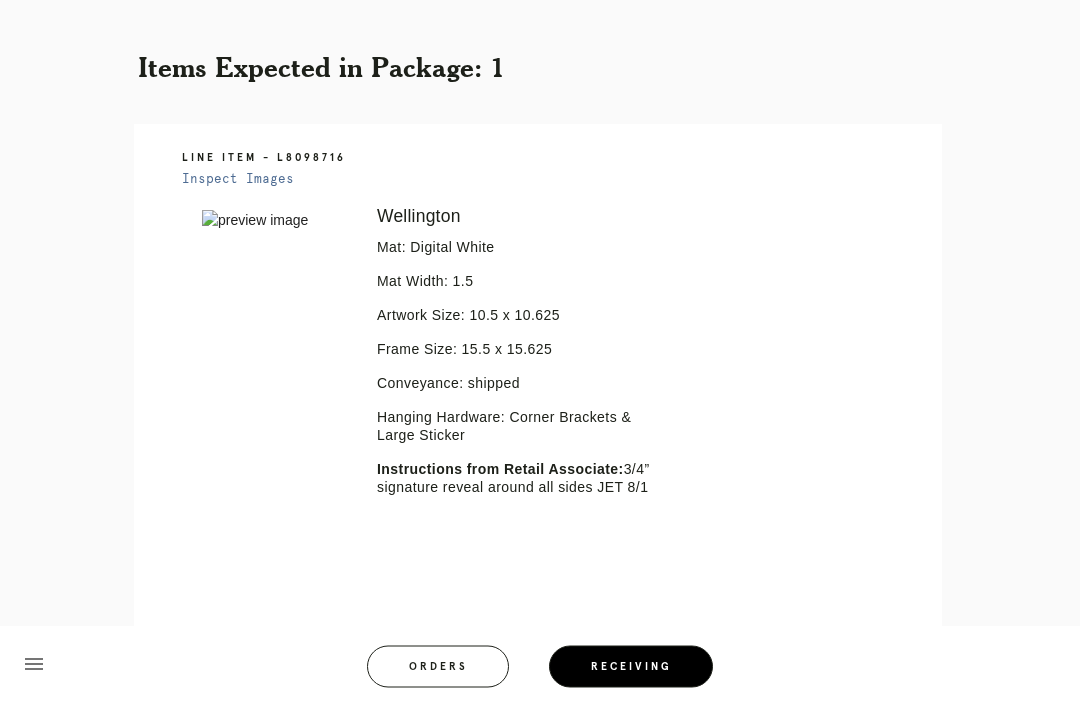 scroll, scrollTop: 361, scrollLeft: 0, axis: vertical 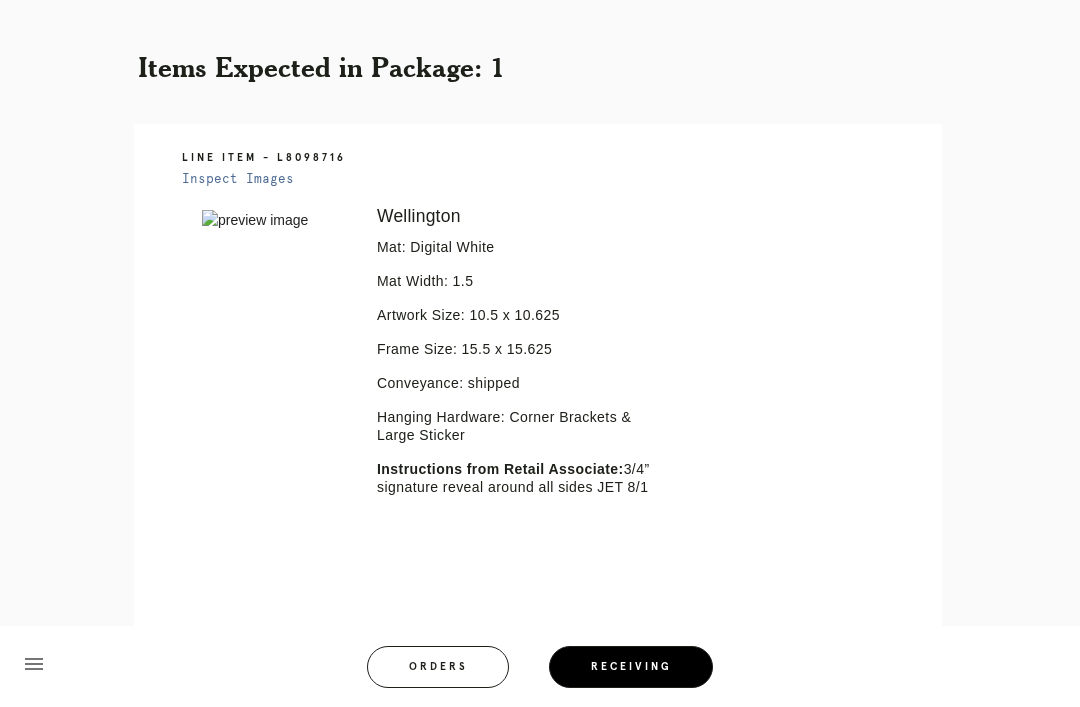 click on "Wellington
Mat: Digital White
Mat Width: 1.5
Artwork Size:
10.5
x
10.625
Frame Size:
15.5
x
15.625
Conveyance: shipped
Hanging Hardware: Corner Brackets & Large Sticker
Instructions from Retail Associate:
3/4” signature reveal around all sides JET 8/1" at bounding box center (525, 379) 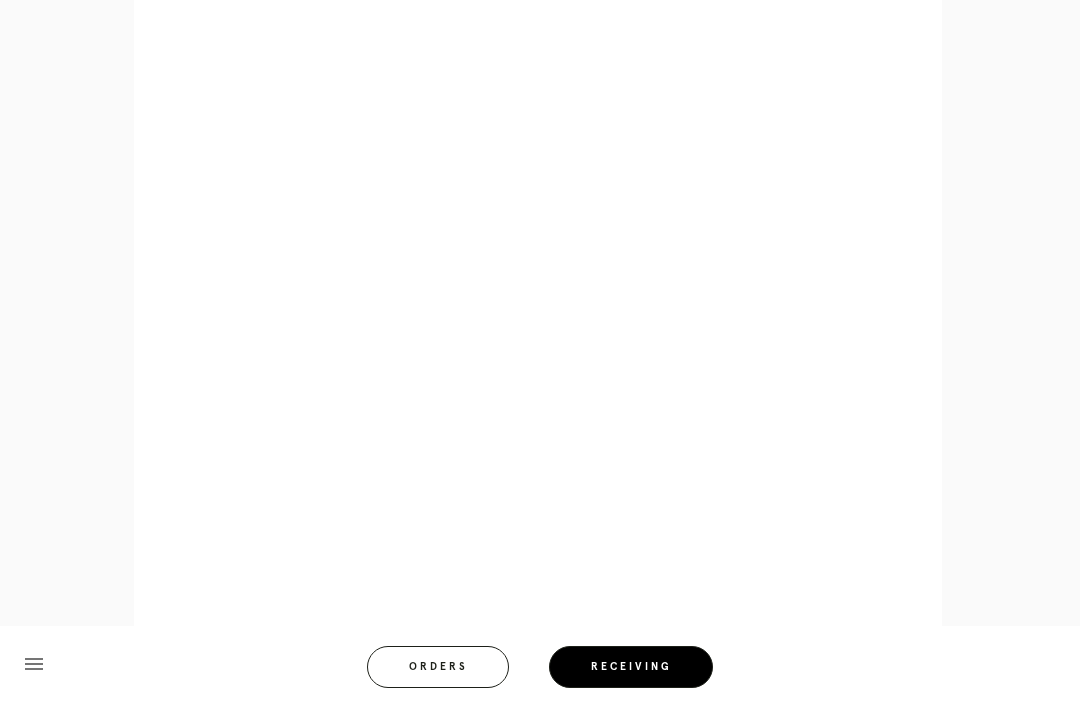 scroll, scrollTop: 910, scrollLeft: 0, axis: vertical 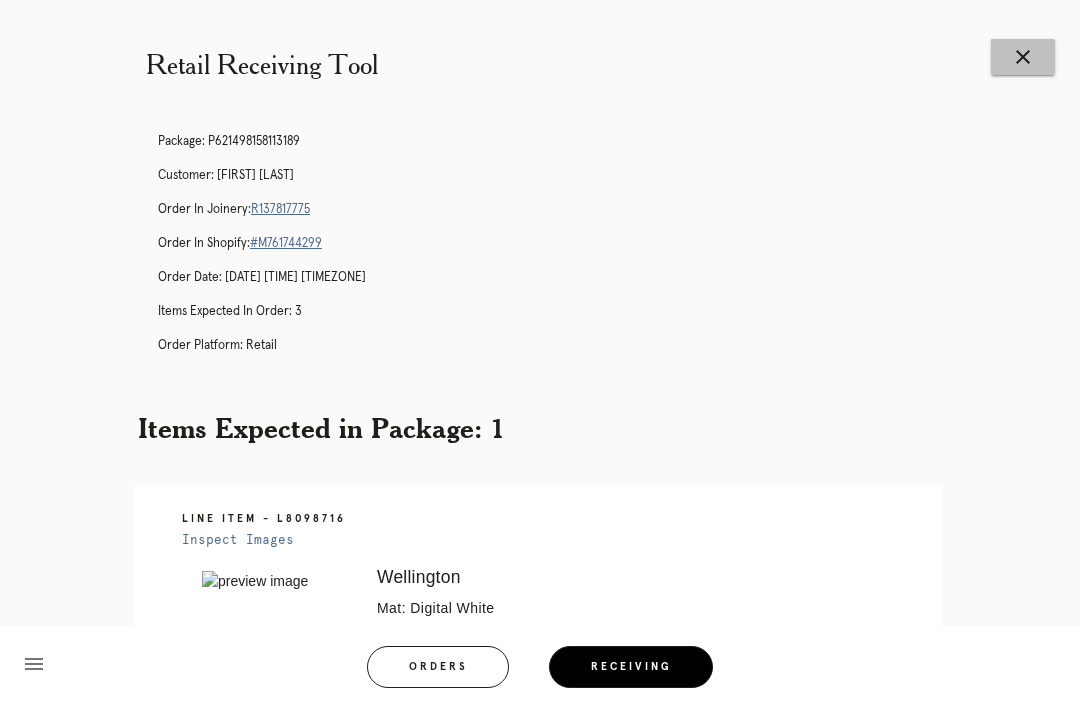 click on "close" at bounding box center (1023, 57) 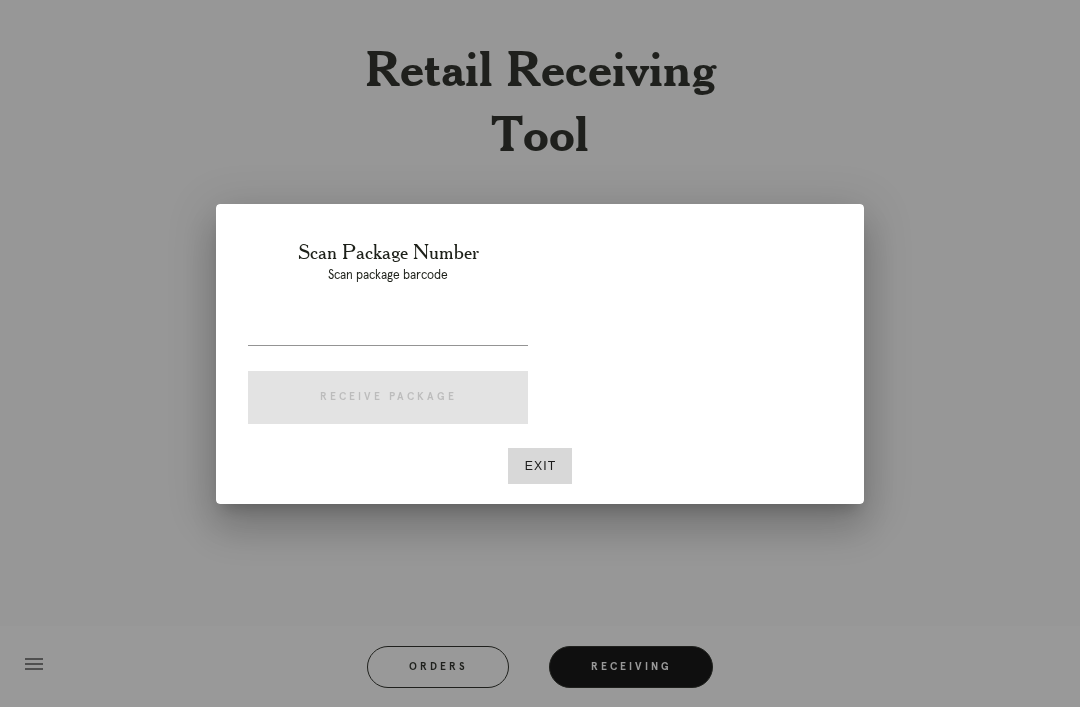 scroll, scrollTop: 0, scrollLeft: 0, axis: both 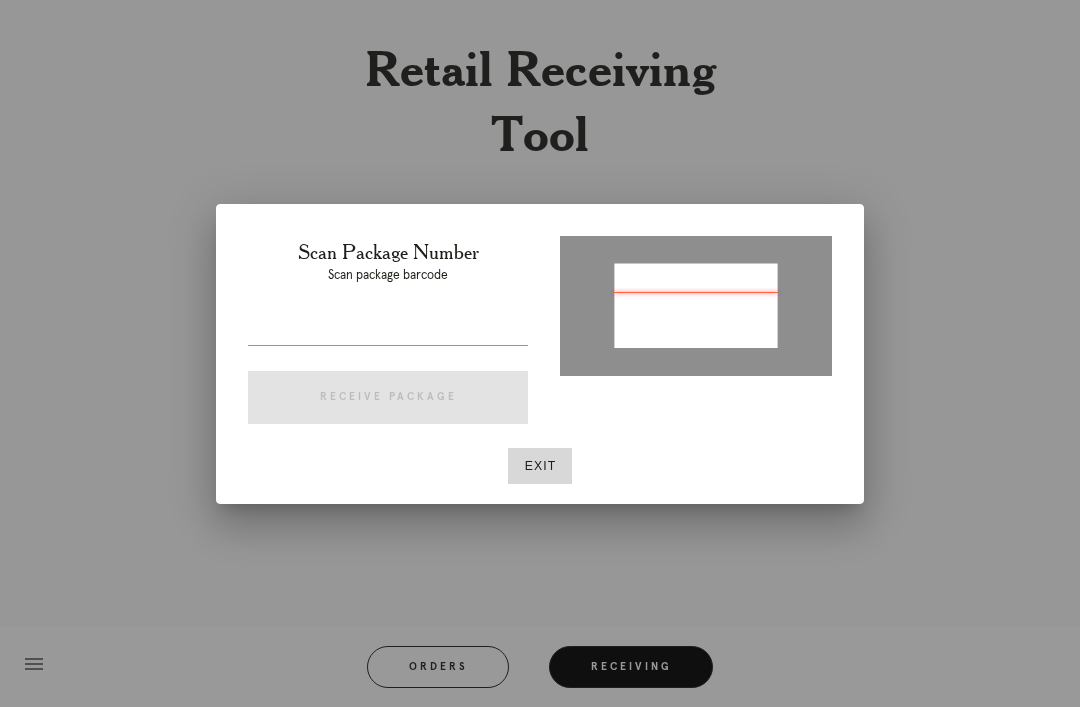 type on "P109660257427826" 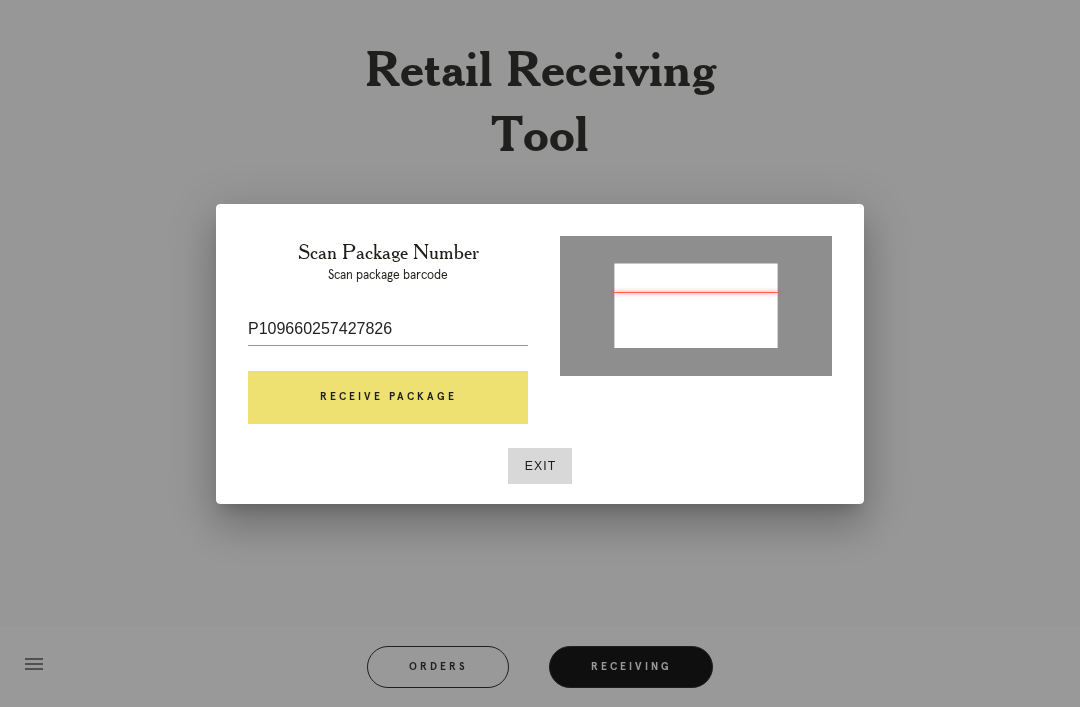click on "Receive Package" at bounding box center (388, 398) 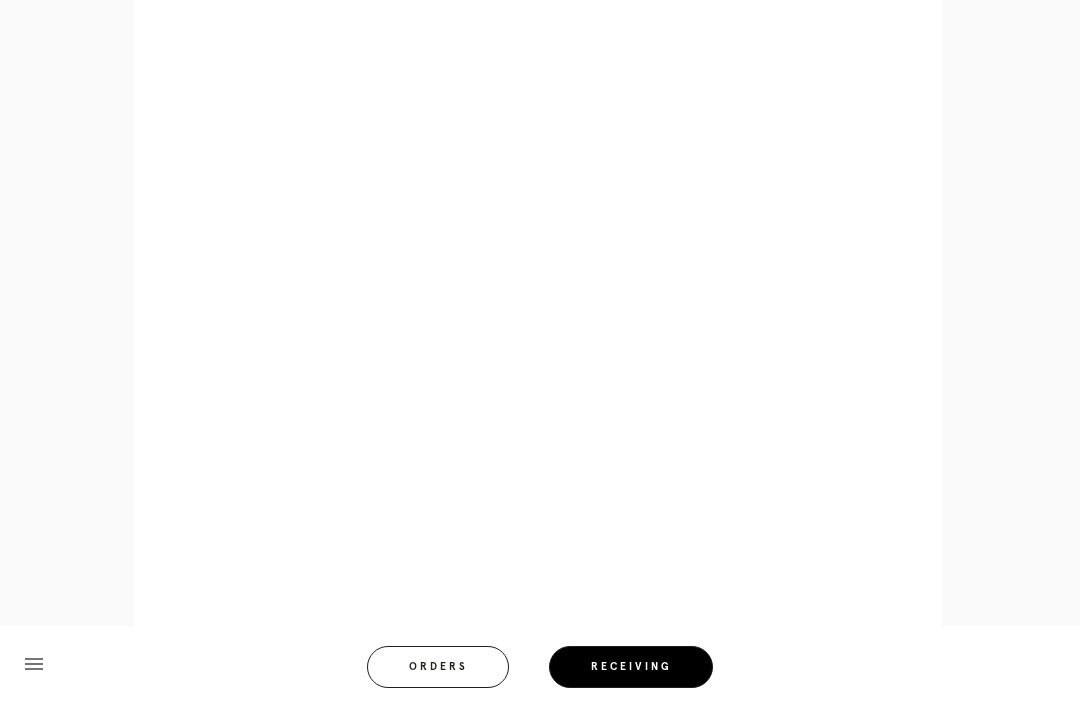 scroll, scrollTop: 1224, scrollLeft: 0, axis: vertical 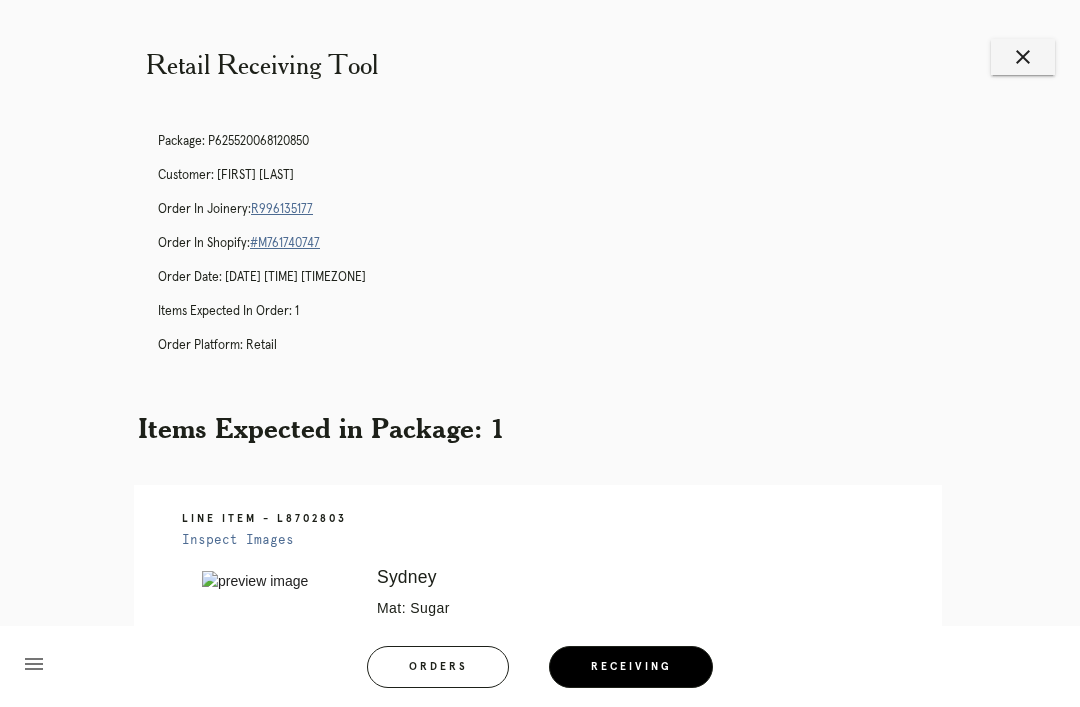 click on "R996135177" at bounding box center [282, 209] 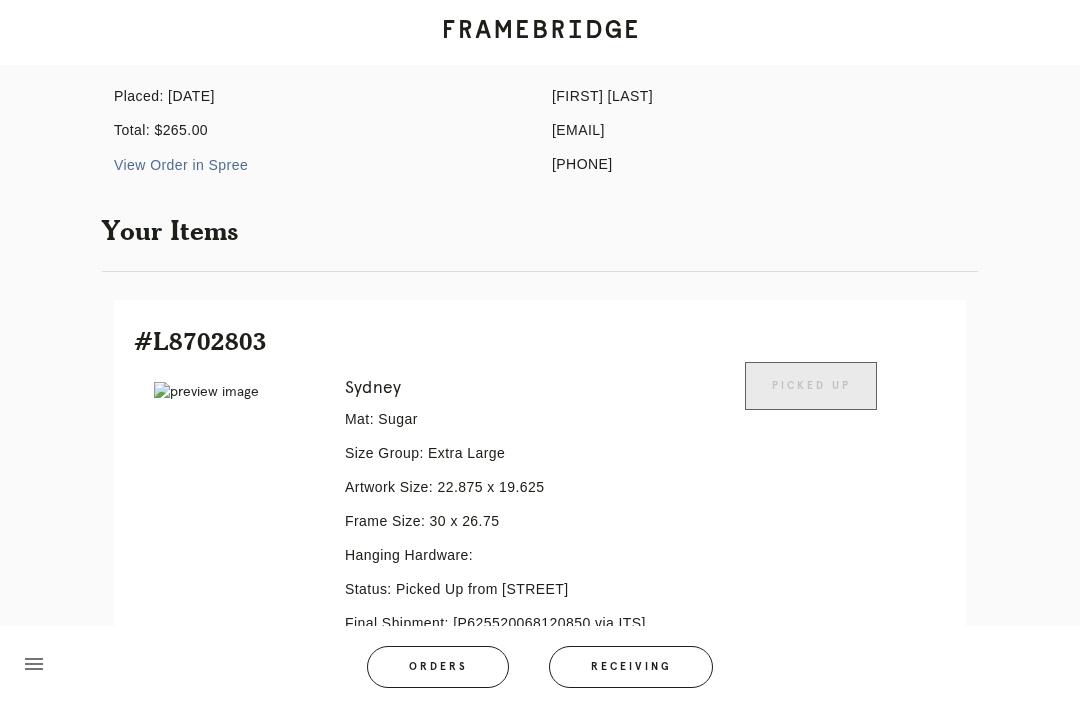 scroll, scrollTop: 0, scrollLeft: 0, axis: both 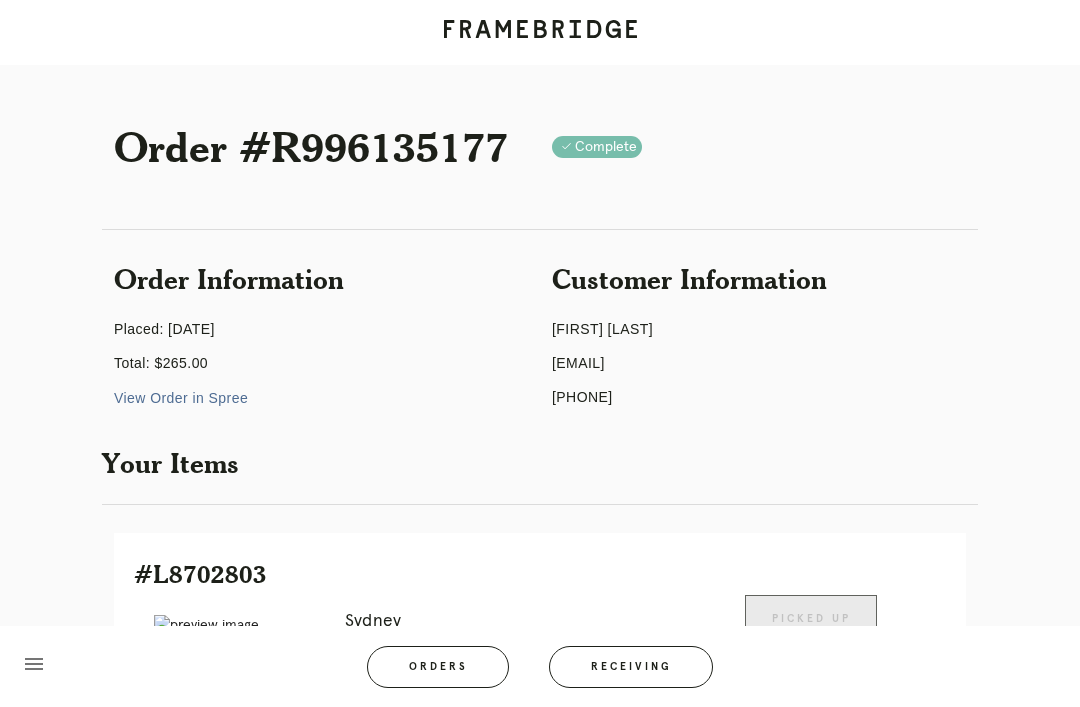 click at bounding box center (540, 32) 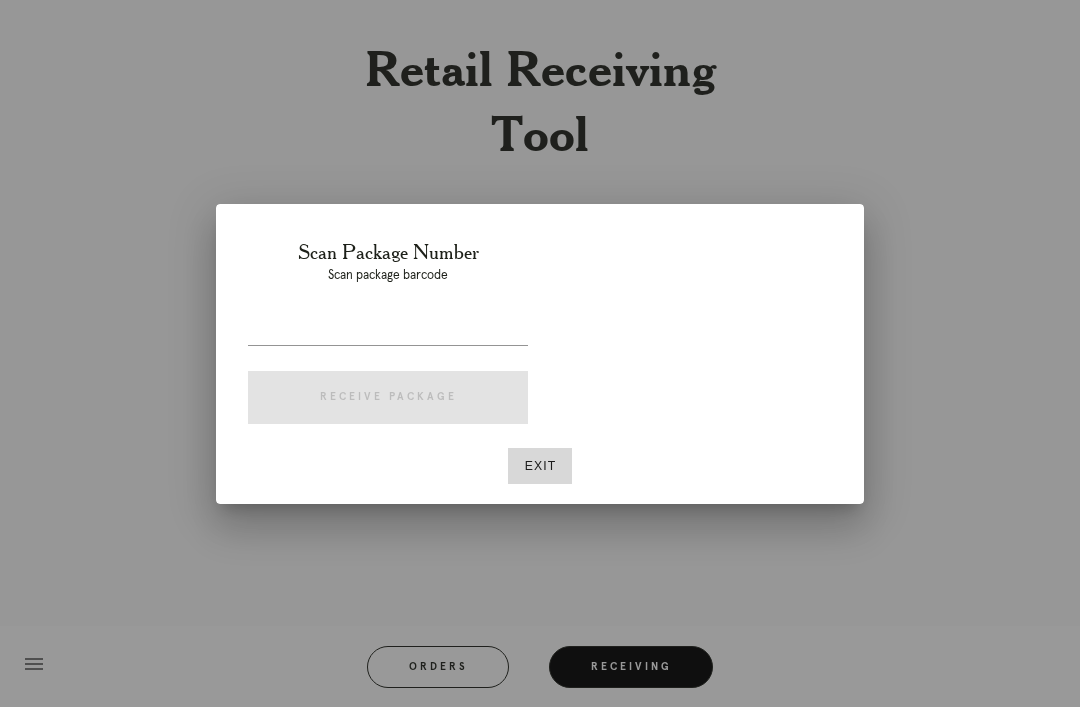 scroll, scrollTop: 0, scrollLeft: 0, axis: both 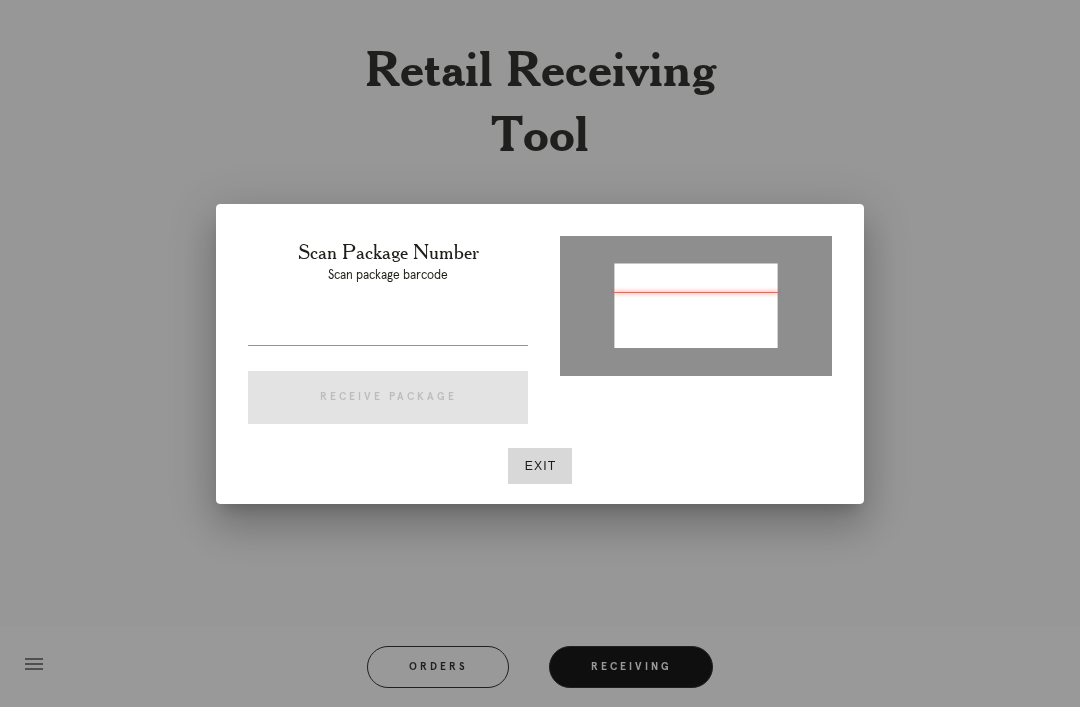 type on "P109660257427826" 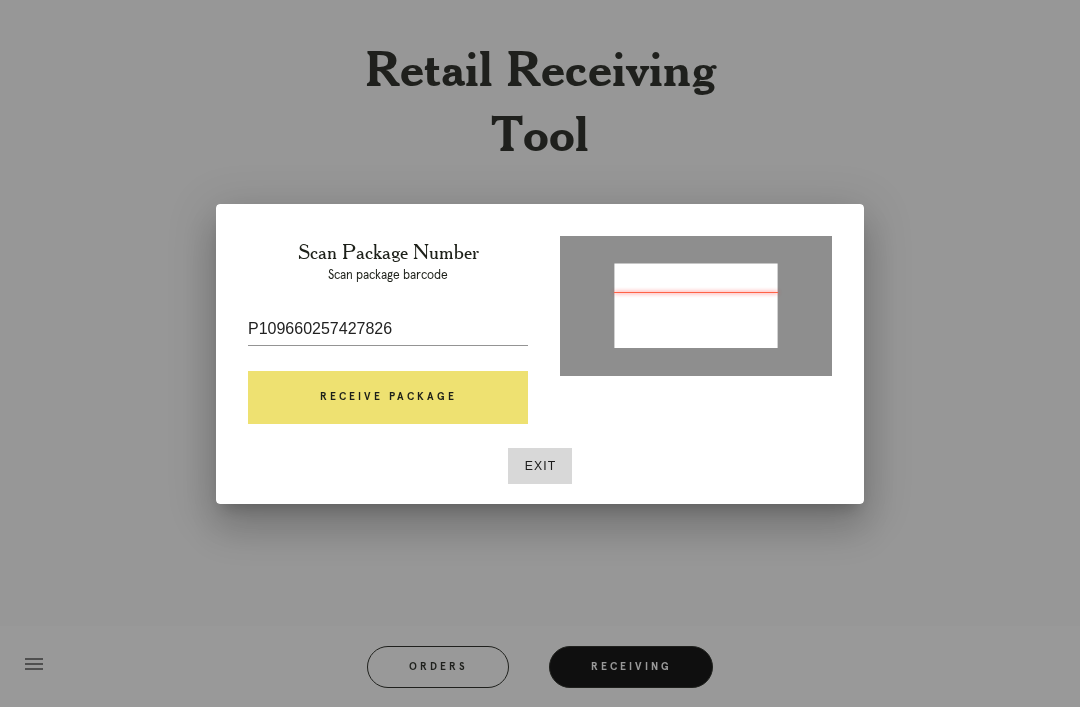 click on "Receive Package" at bounding box center [388, 398] 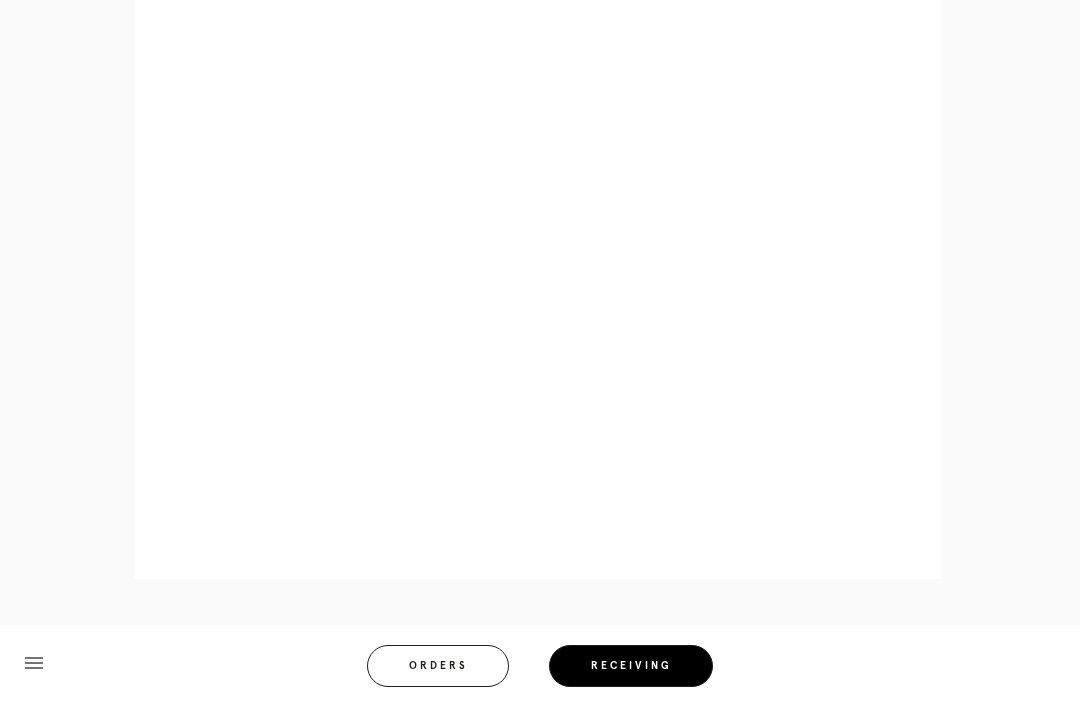 scroll, scrollTop: 1096, scrollLeft: 0, axis: vertical 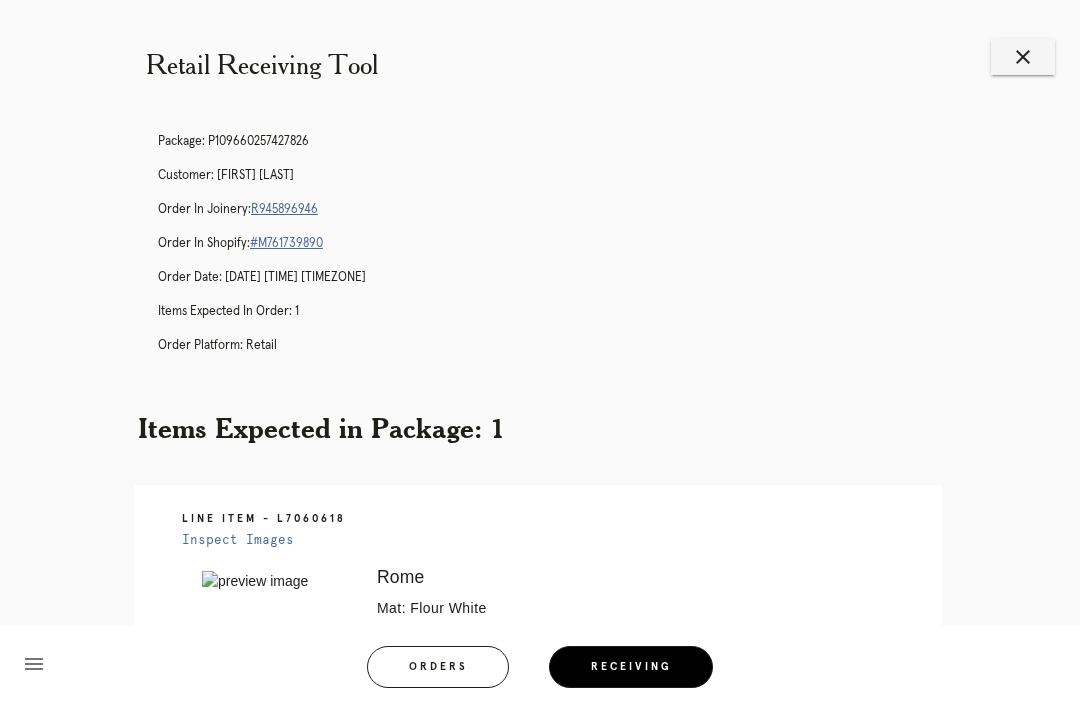 click on "R945896946" at bounding box center [284, 209] 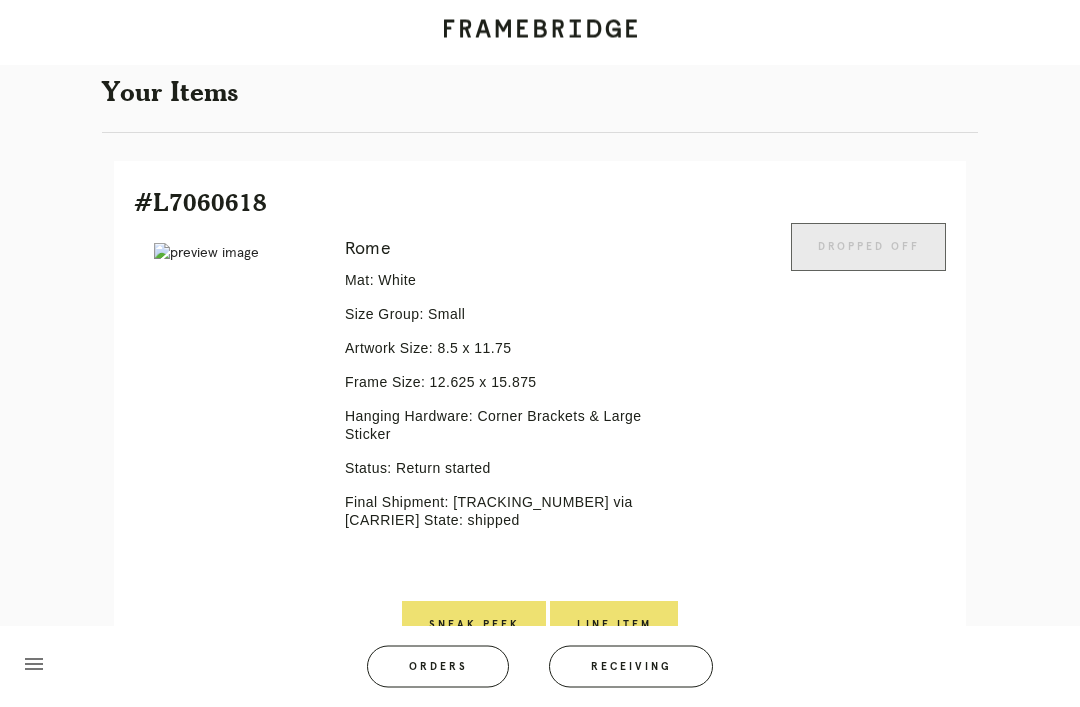 scroll, scrollTop: 396, scrollLeft: 0, axis: vertical 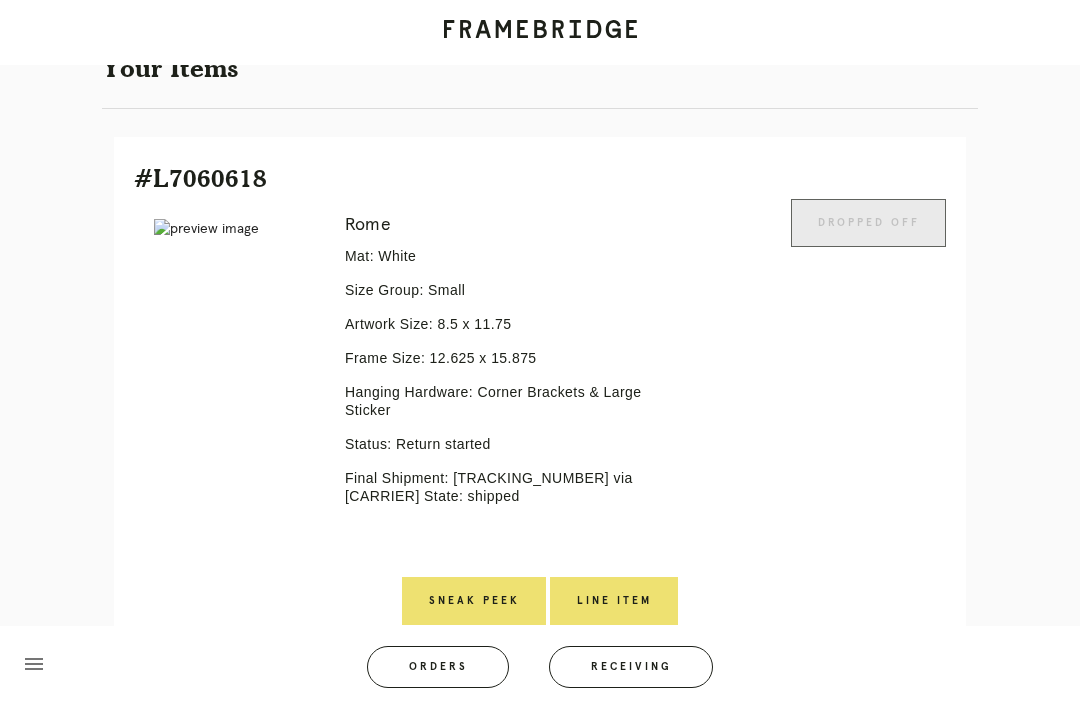 click on "Line Item" at bounding box center [614, 601] 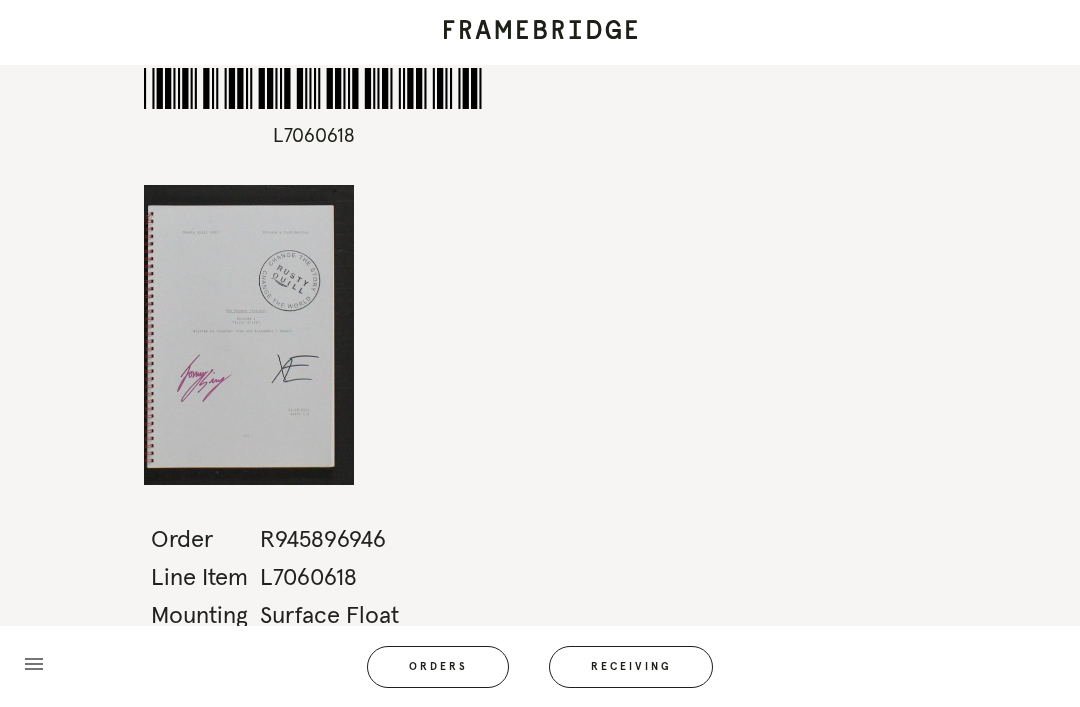 scroll, scrollTop: 0, scrollLeft: 0, axis: both 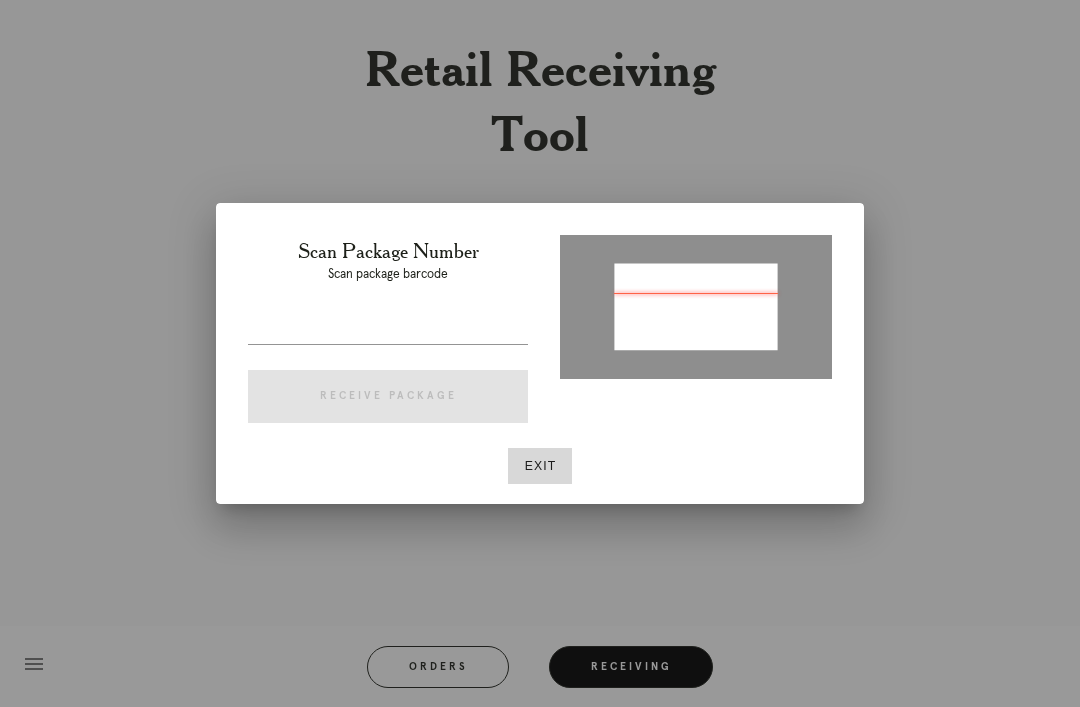 type on "P161746852206232" 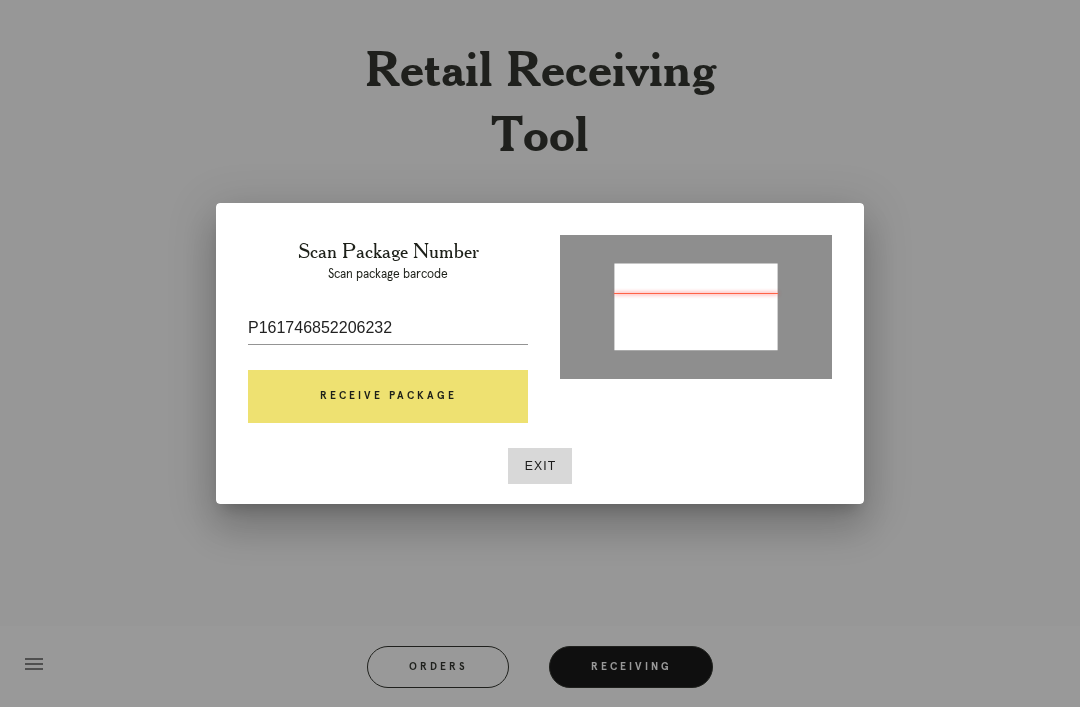 click on "Receive Package" at bounding box center [388, 397] 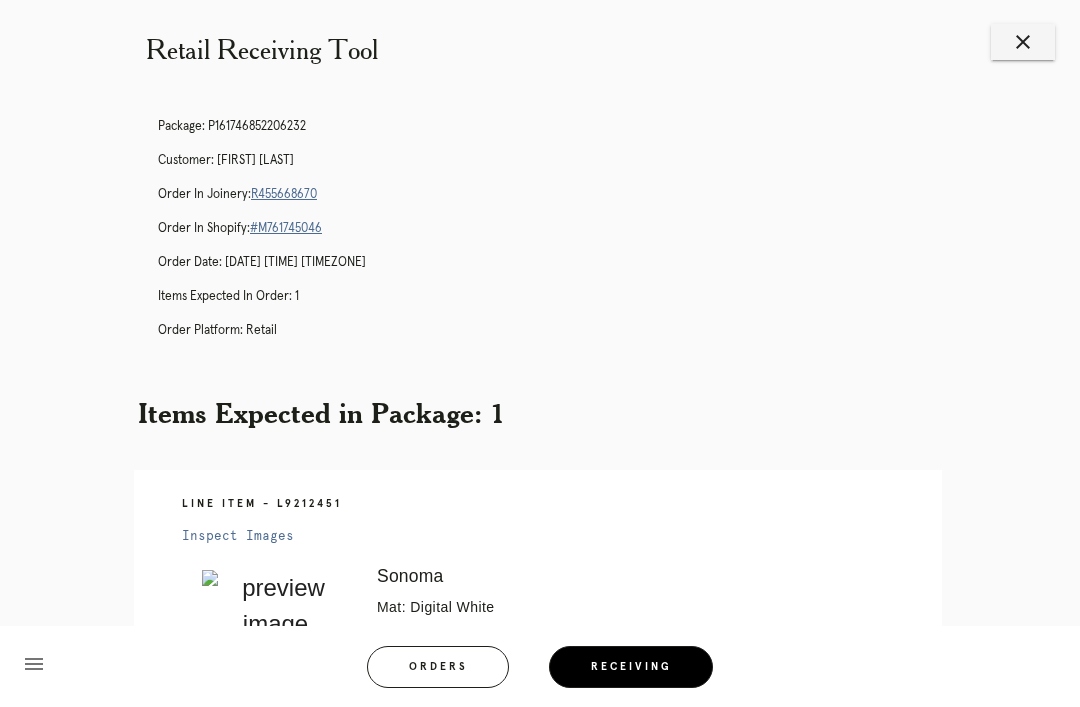 scroll, scrollTop: 0, scrollLeft: 0, axis: both 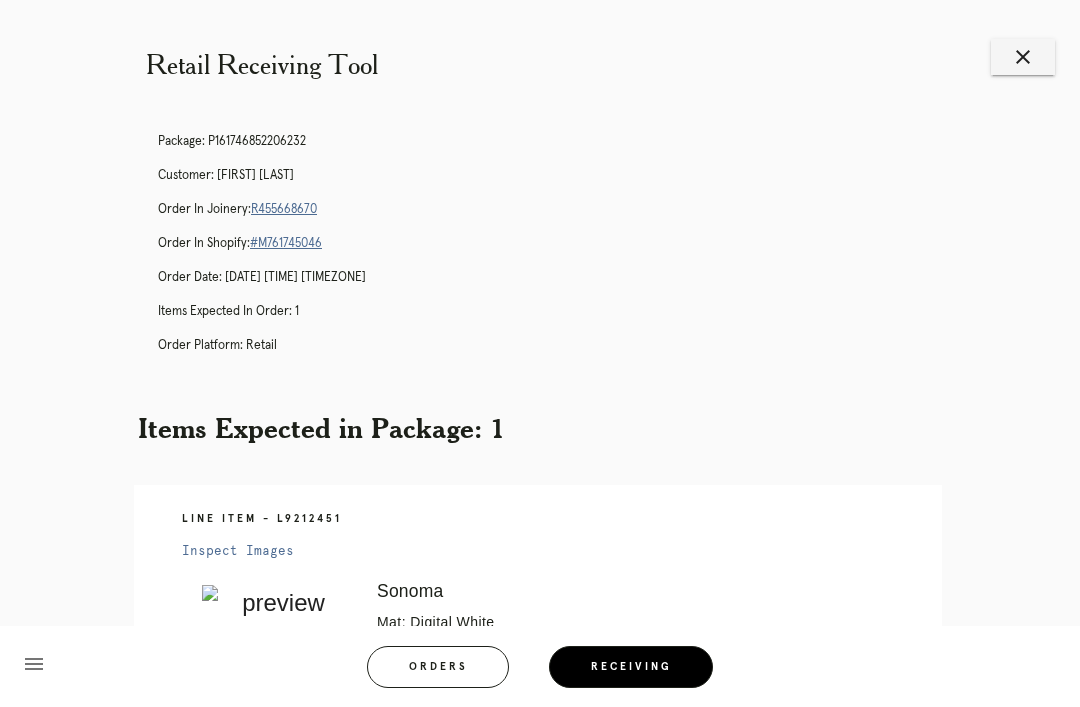 click on "close" at bounding box center (1023, 57) 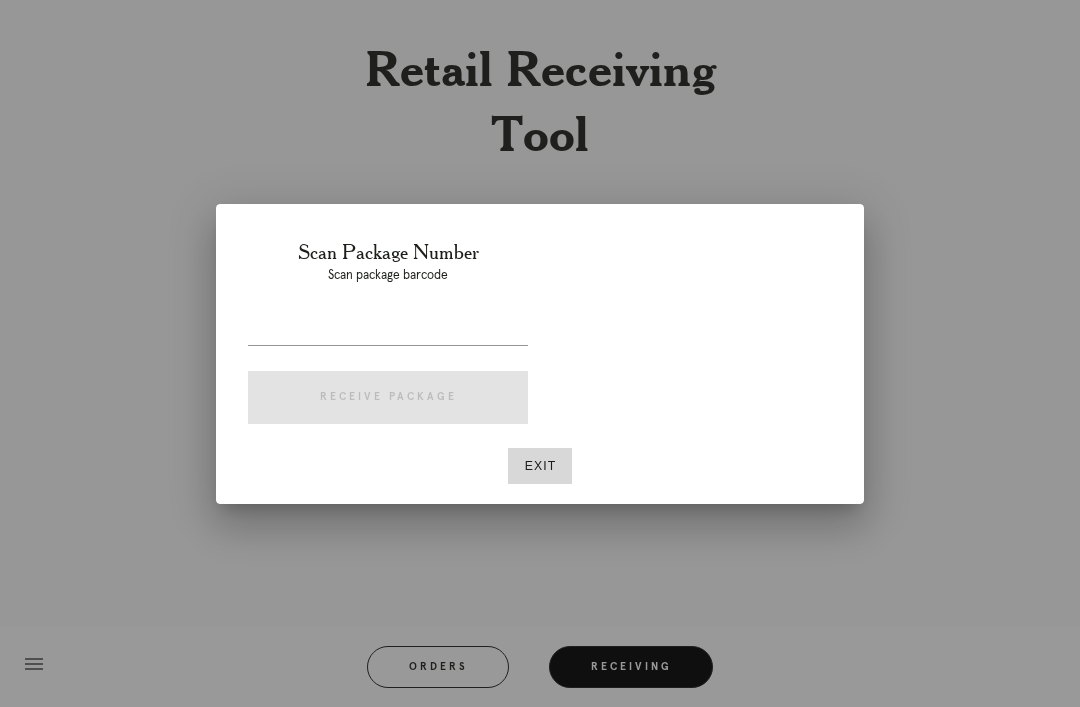 scroll, scrollTop: 0, scrollLeft: 0, axis: both 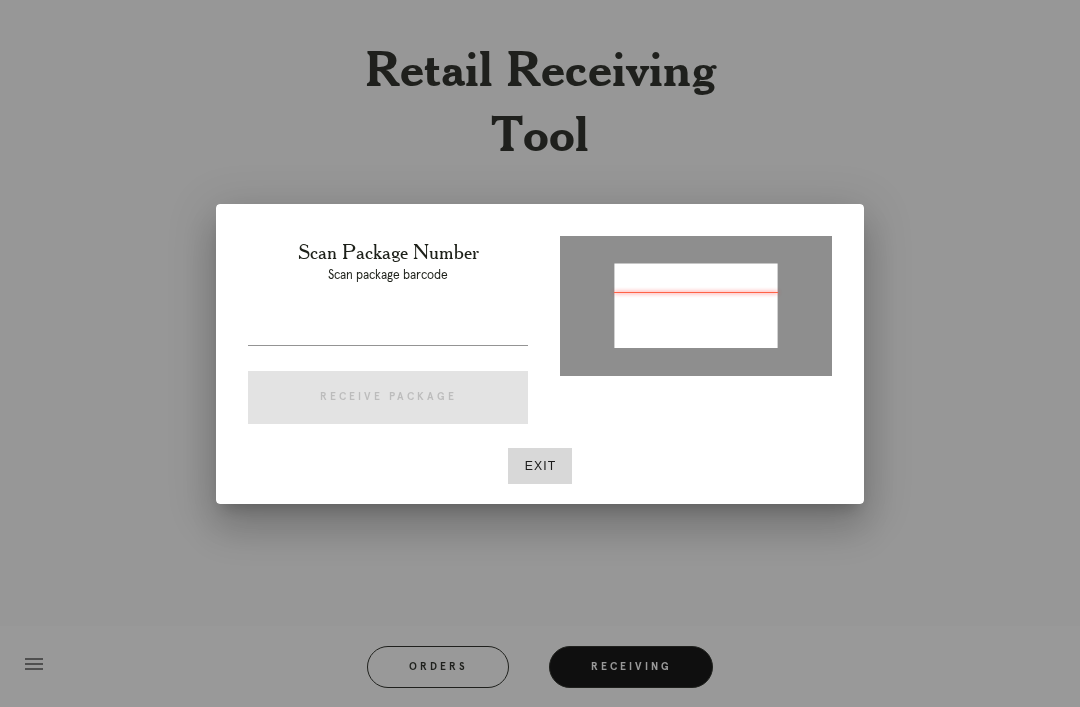 type on "P141850801013961" 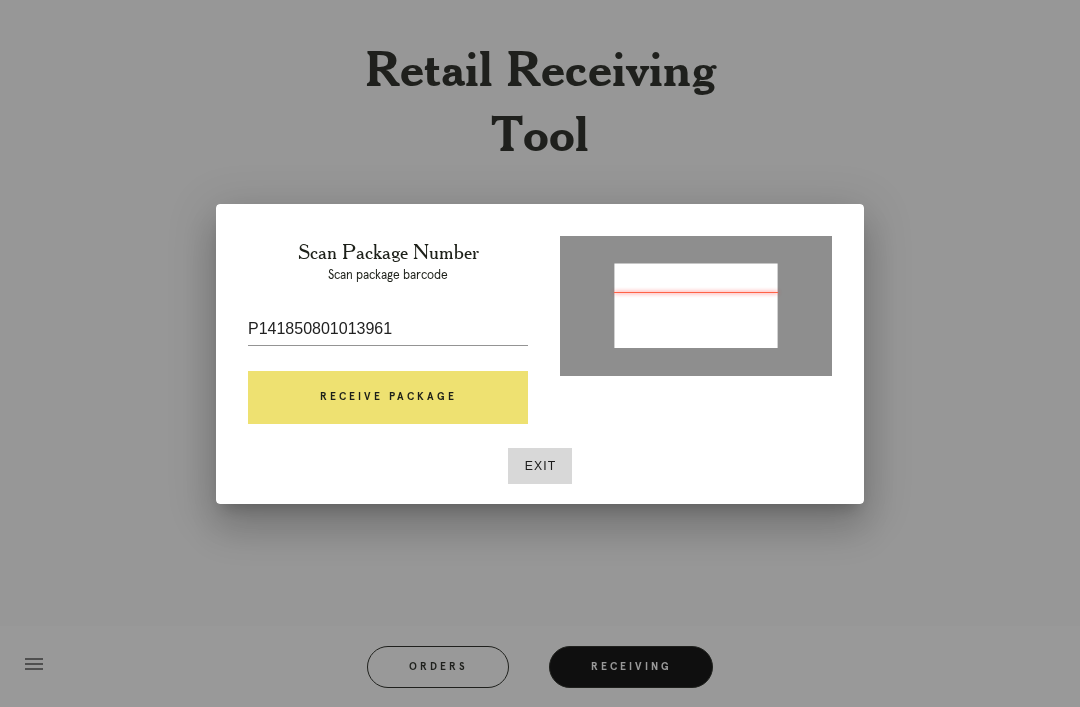click on "Receive Package" at bounding box center [388, 398] 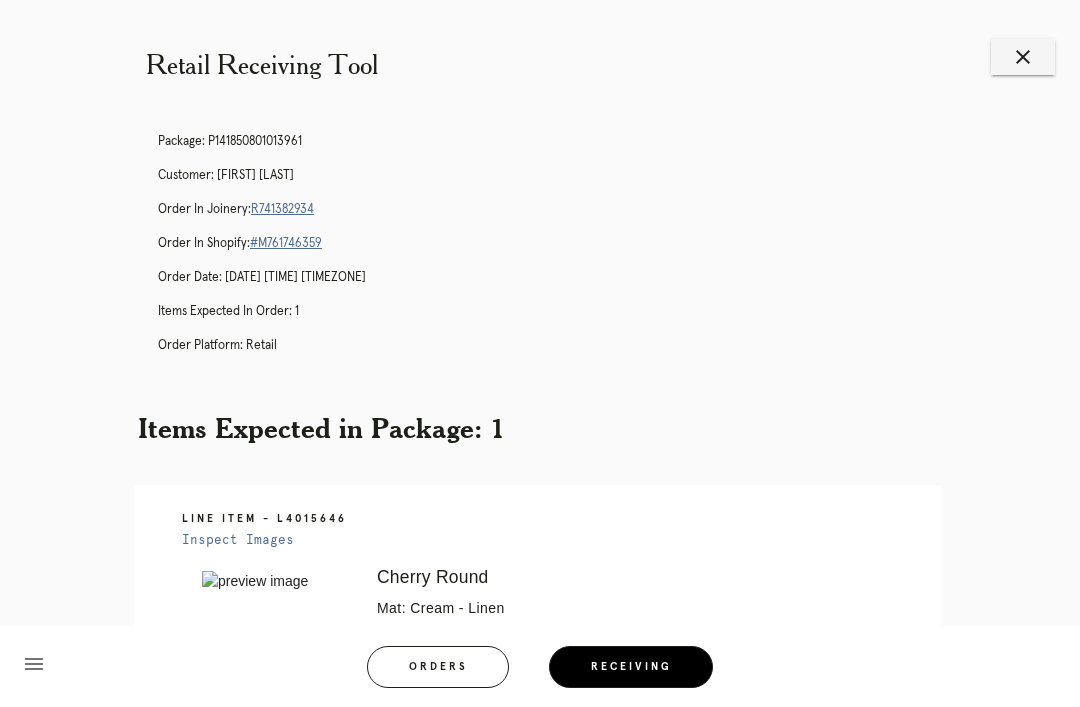 click on "R741382934" at bounding box center [282, 209] 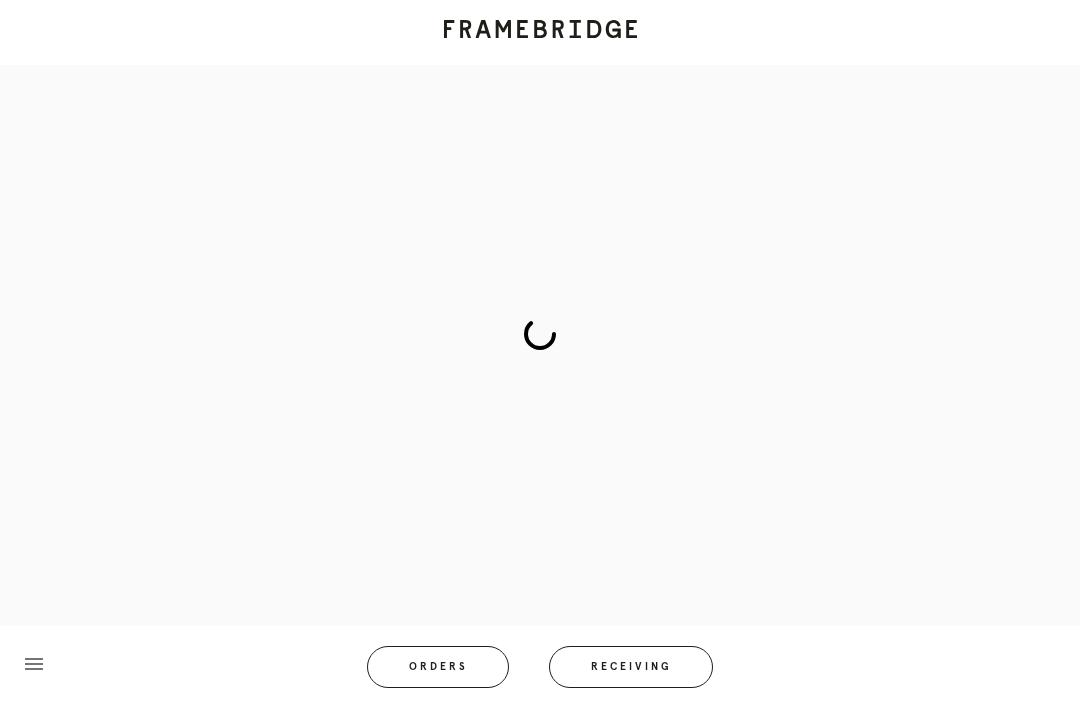 scroll, scrollTop: 0, scrollLeft: 0, axis: both 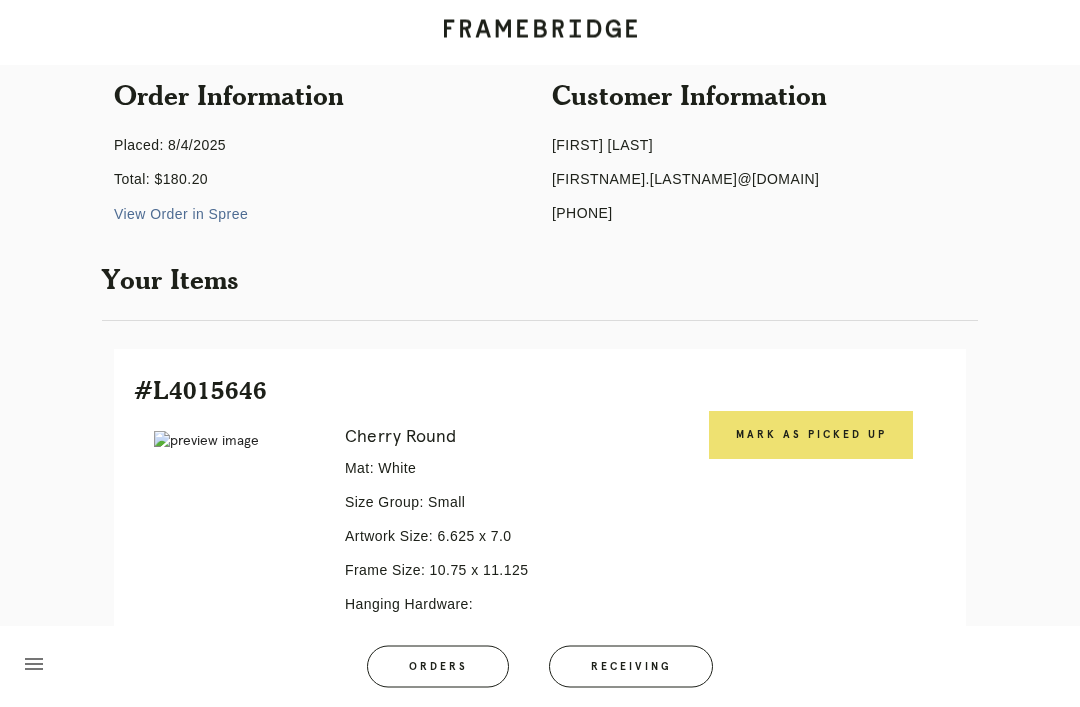 click on "Mark as Picked Up" at bounding box center (811, 436) 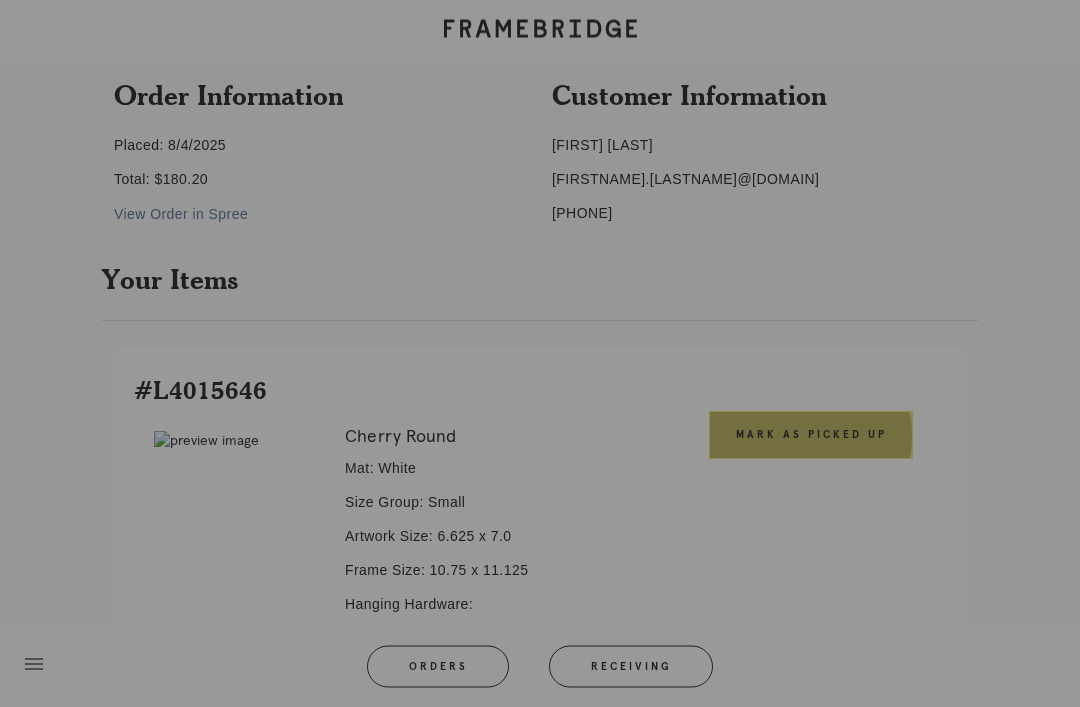 scroll, scrollTop: 184, scrollLeft: 0, axis: vertical 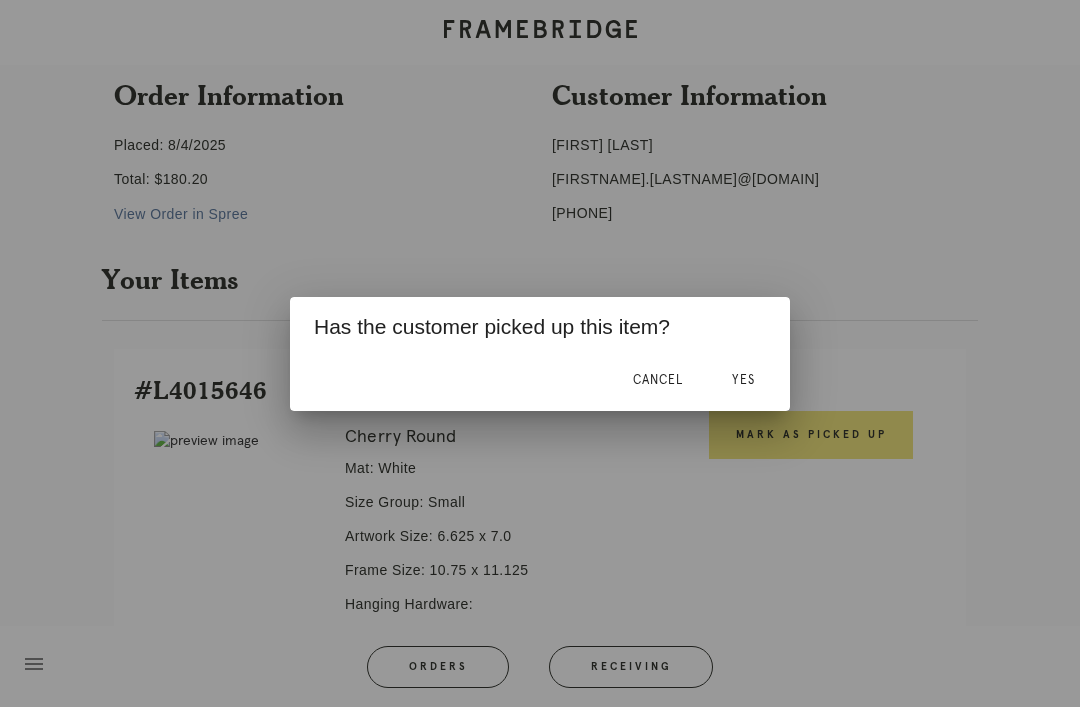 click on "Yes" at bounding box center (743, 380) 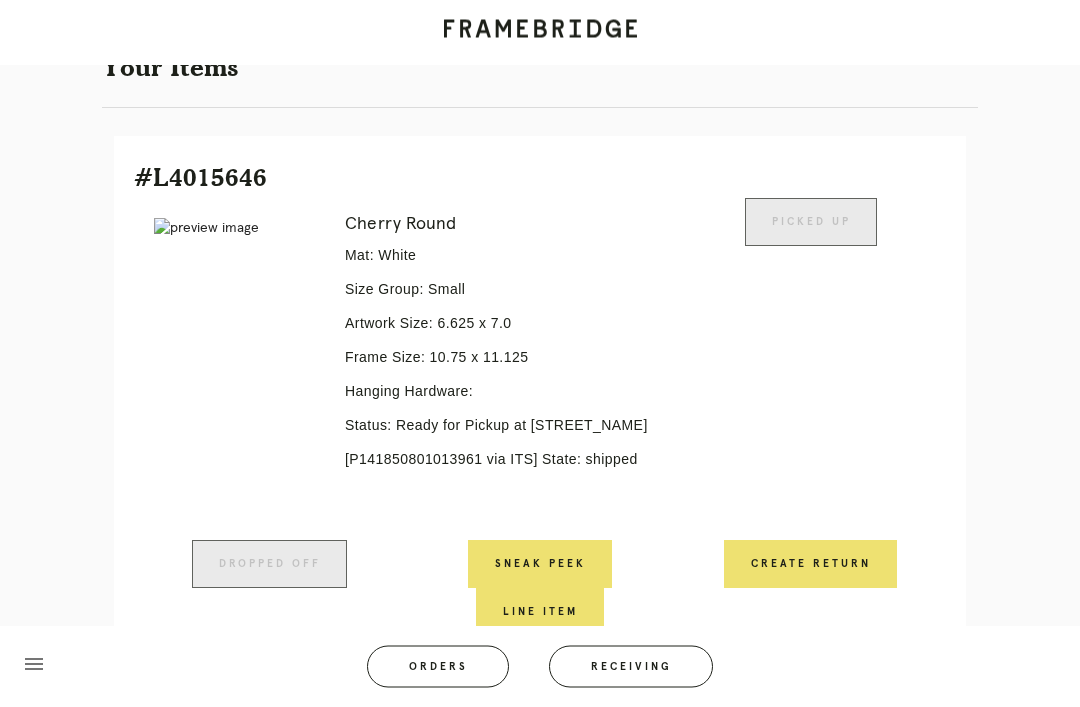 scroll, scrollTop: 0, scrollLeft: 0, axis: both 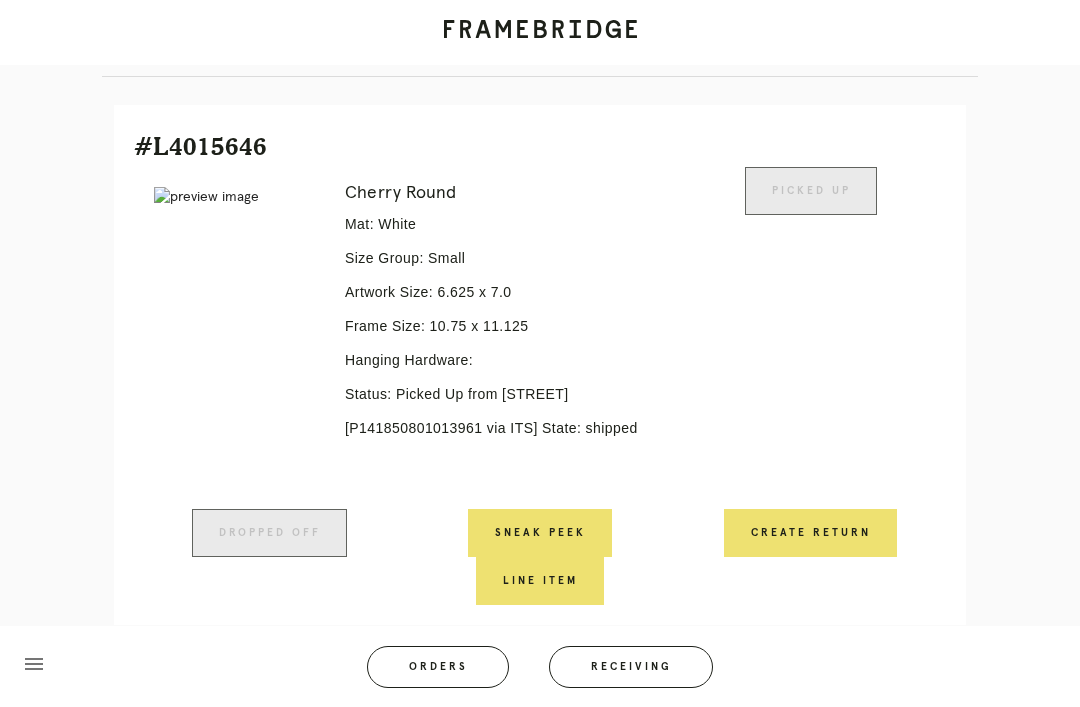 click on "Receiving" at bounding box center [631, 667] 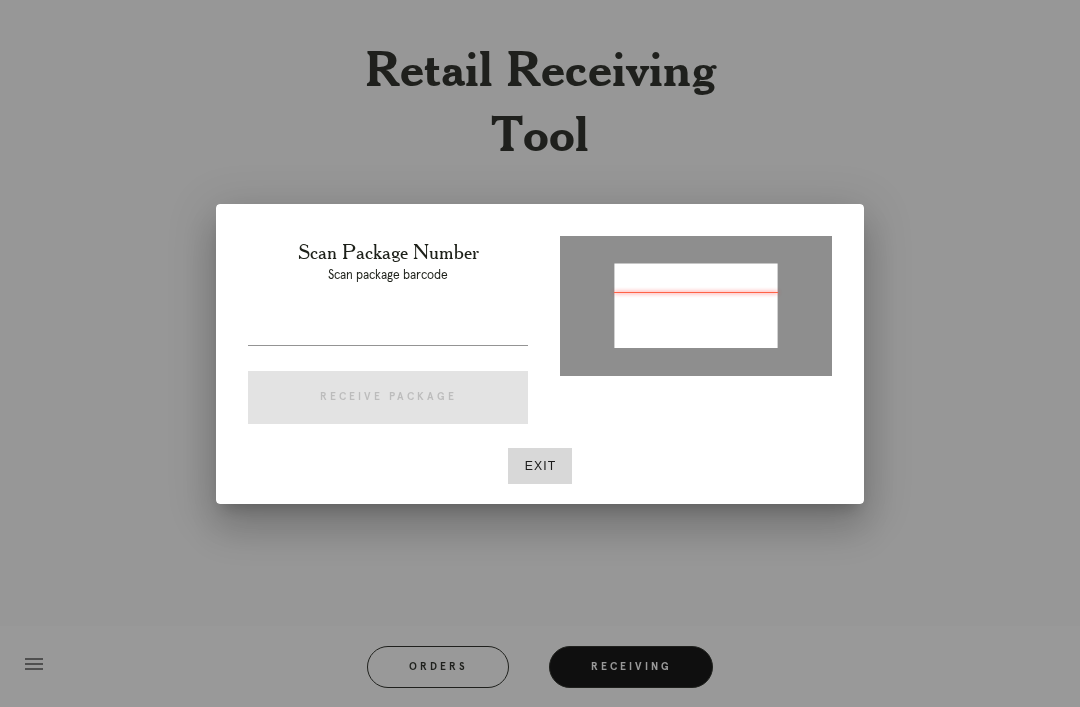 type on "P161746852206232" 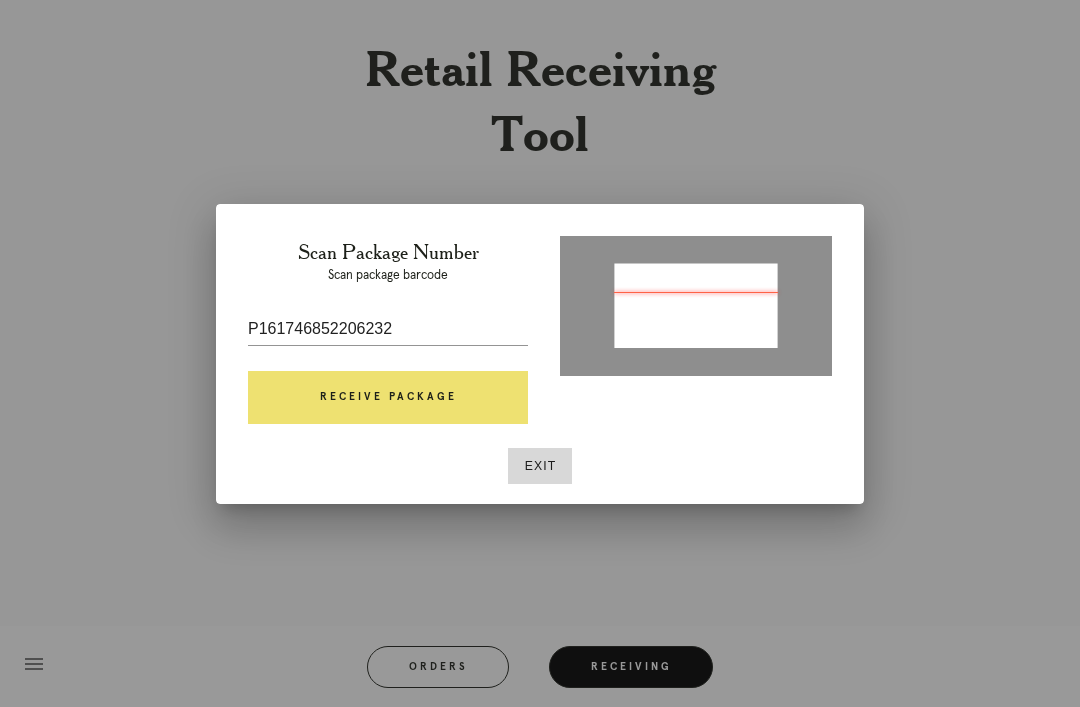 click on "Receive Package" at bounding box center (388, 398) 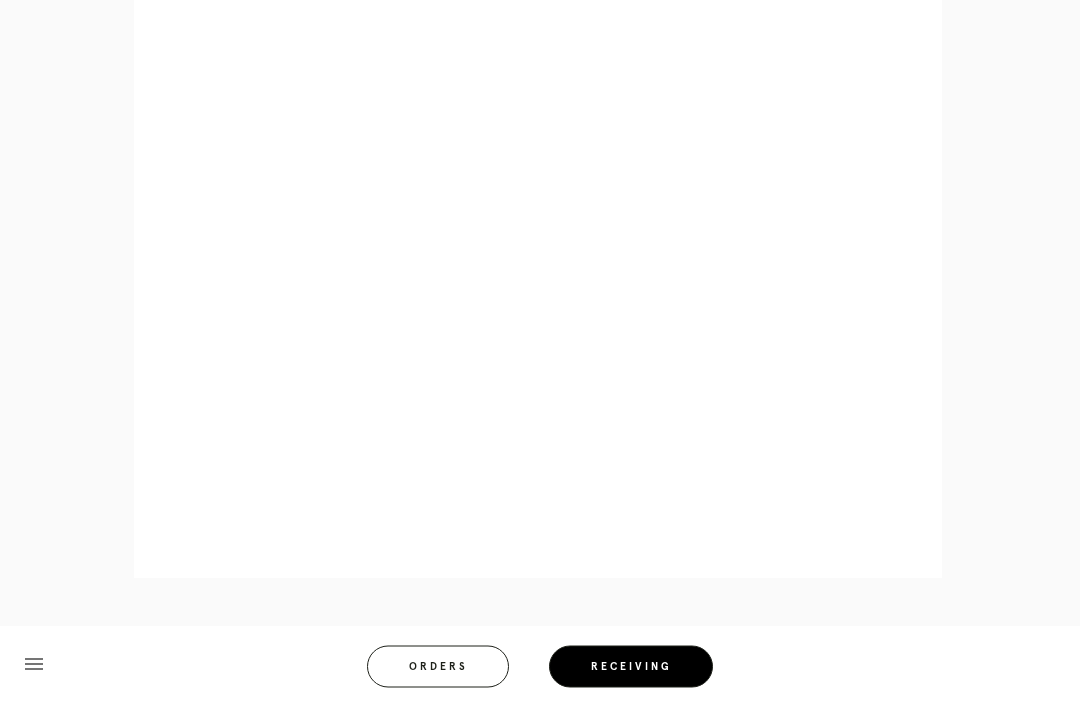 scroll, scrollTop: 946, scrollLeft: 0, axis: vertical 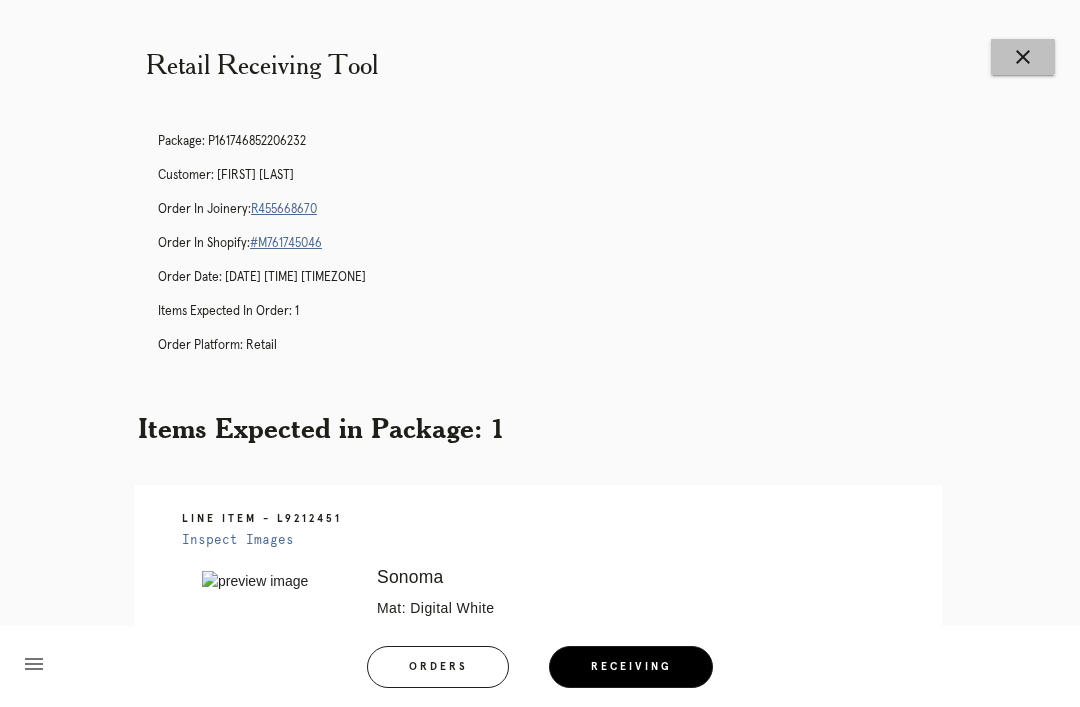 click on "close" at bounding box center [1023, 57] 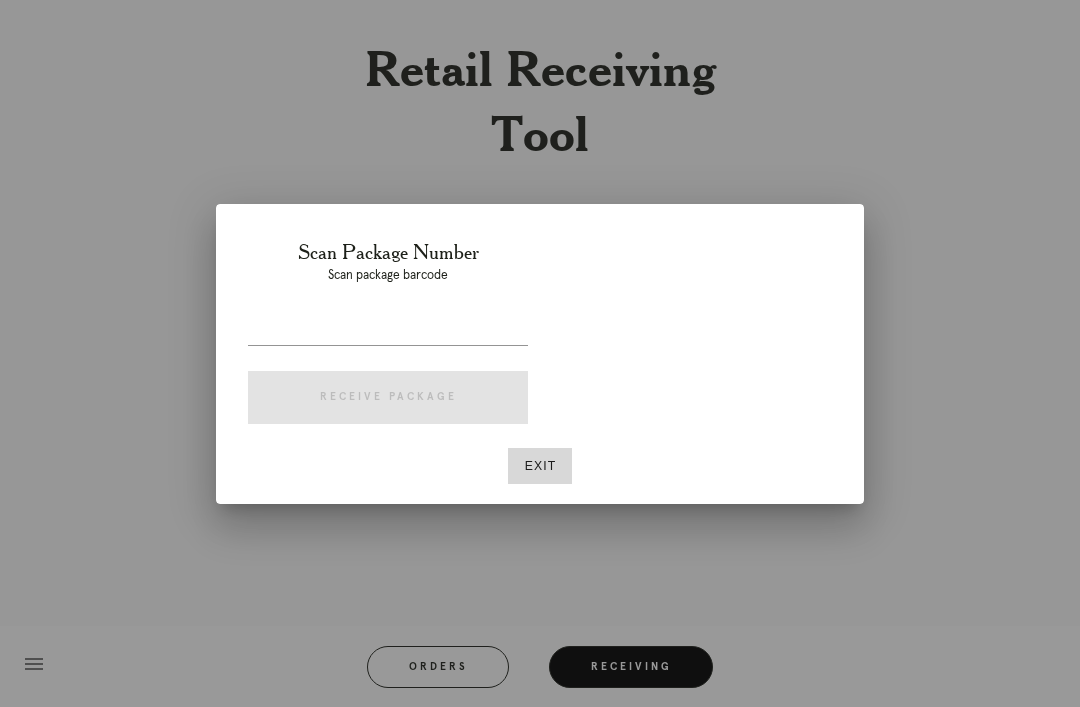 scroll, scrollTop: 0, scrollLeft: 0, axis: both 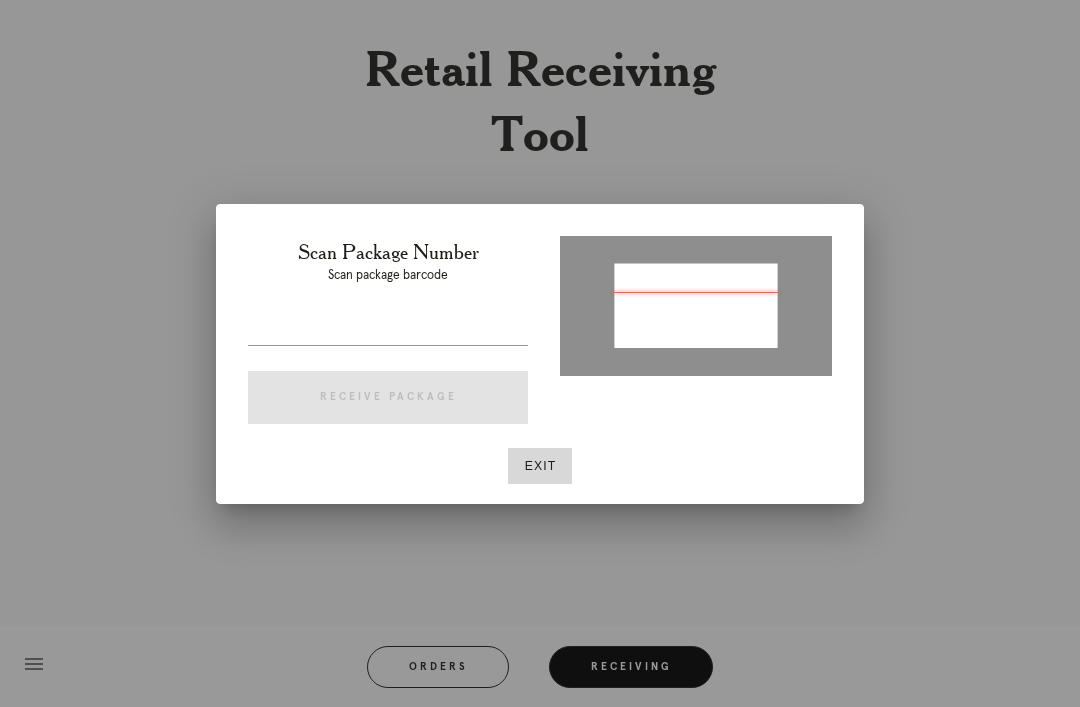 type on "P871704668414293" 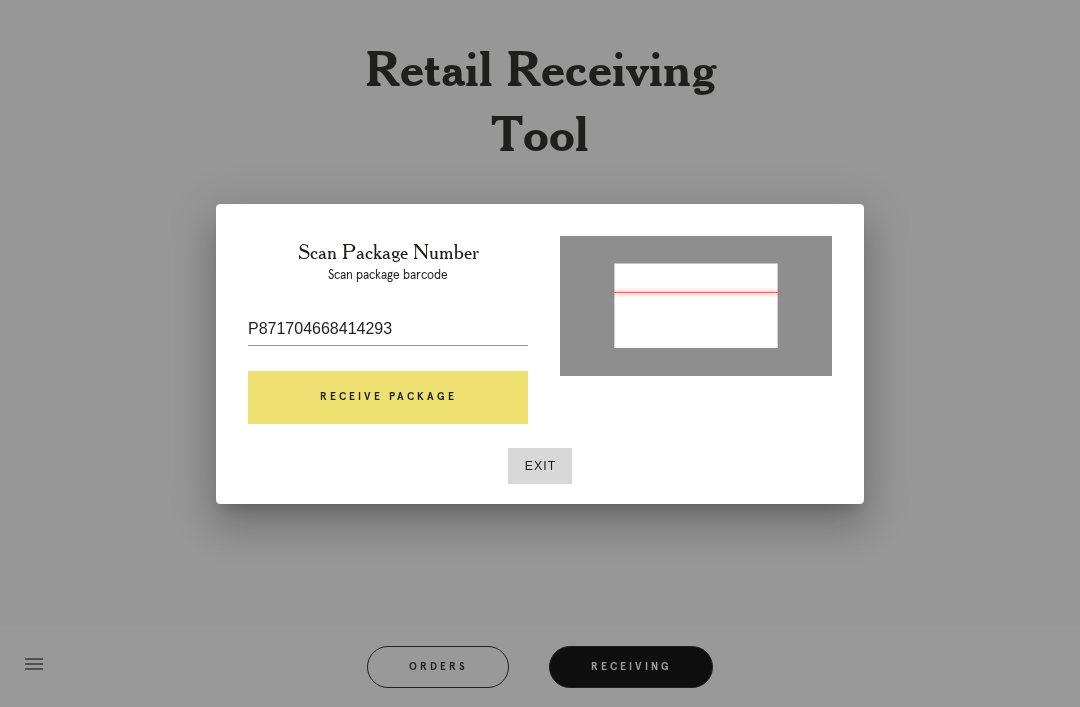 click on "Receive Package" at bounding box center (388, 398) 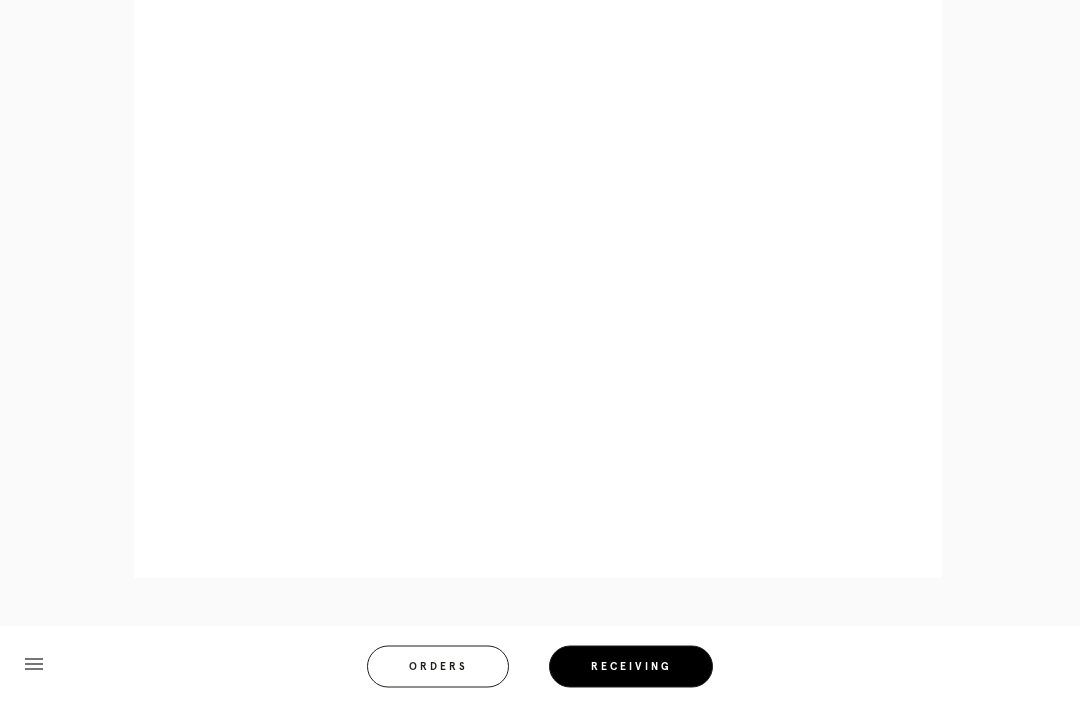 scroll, scrollTop: 1032, scrollLeft: 0, axis: vertical 